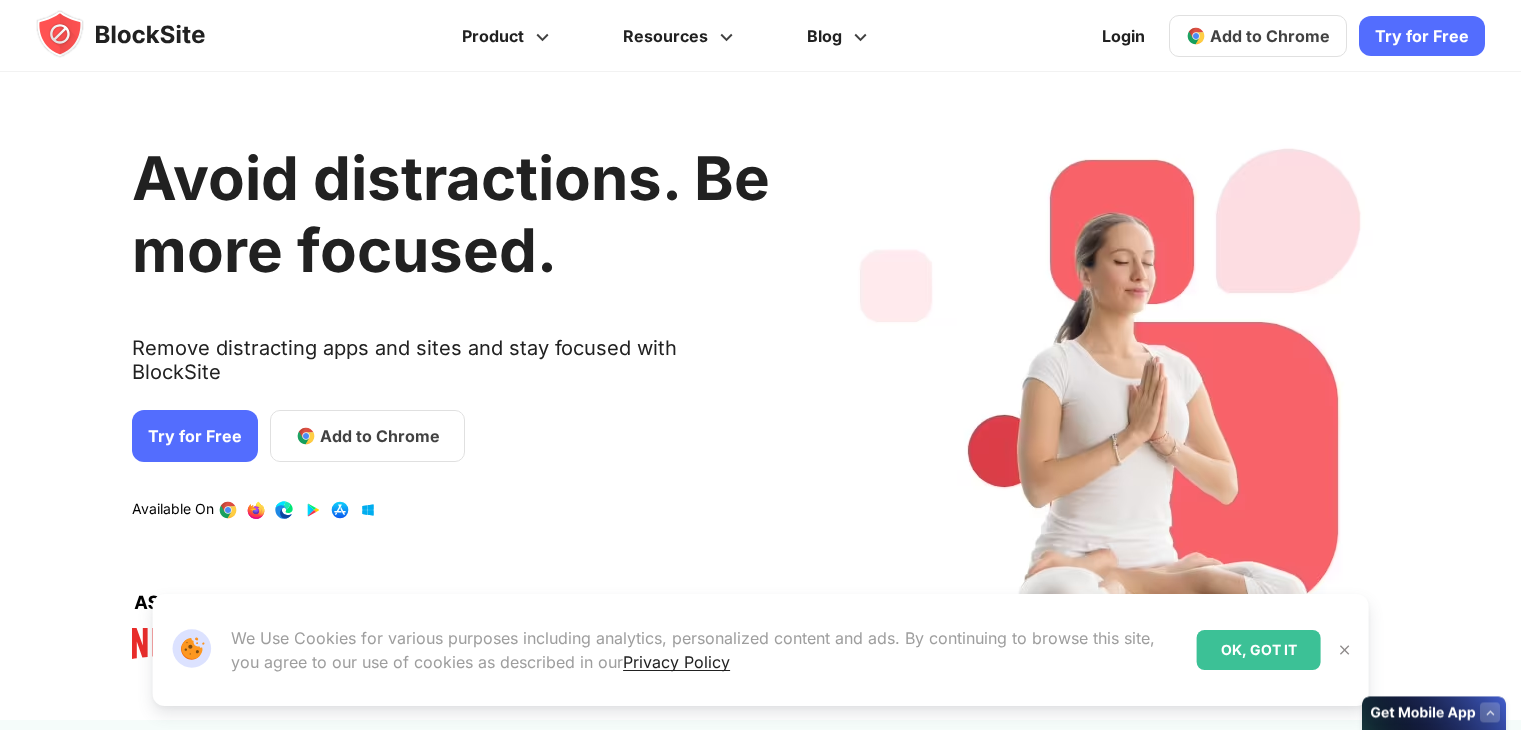 scroll, scrollTop: 0, scrollLeft: 0, axis: both 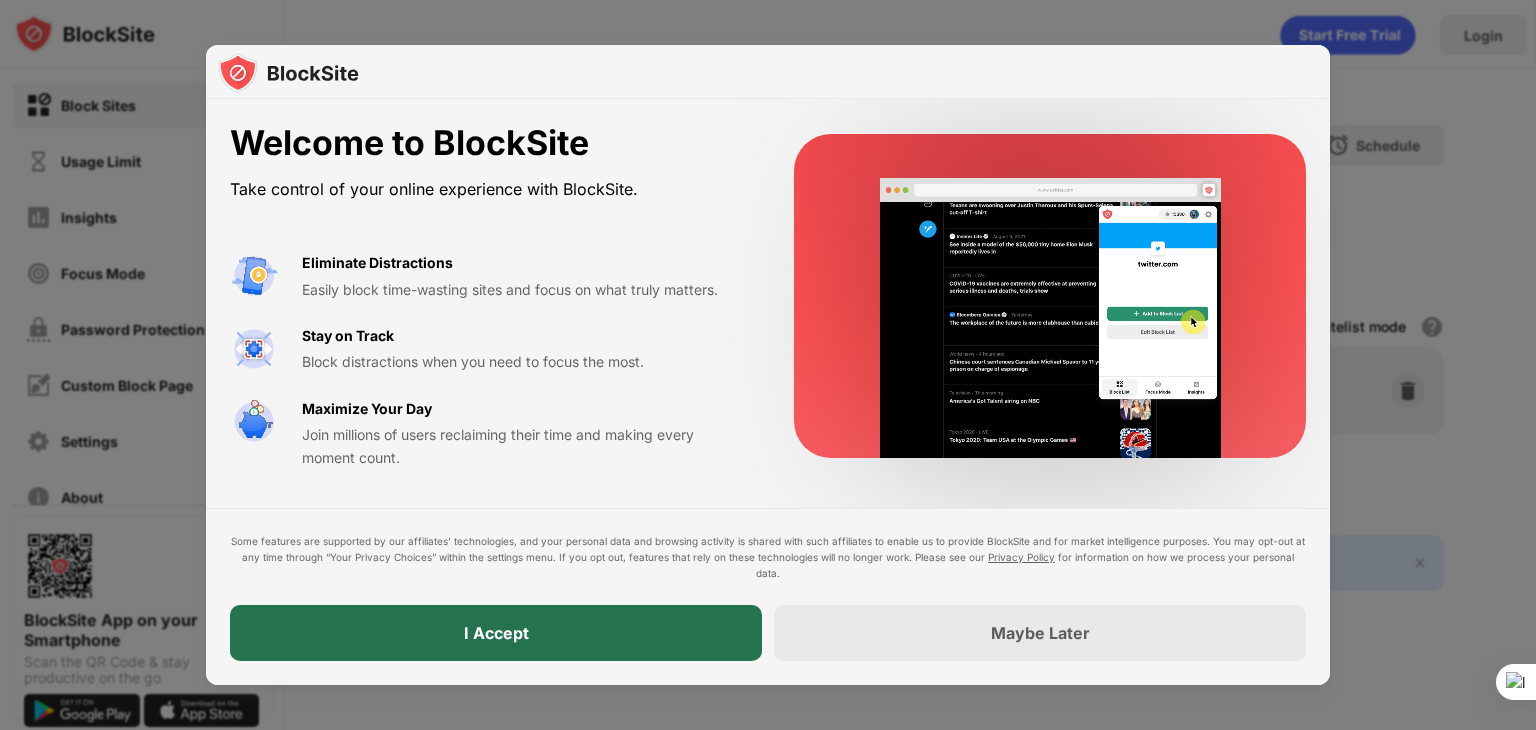 click on "I Accept" at bounding box center [496, 633] 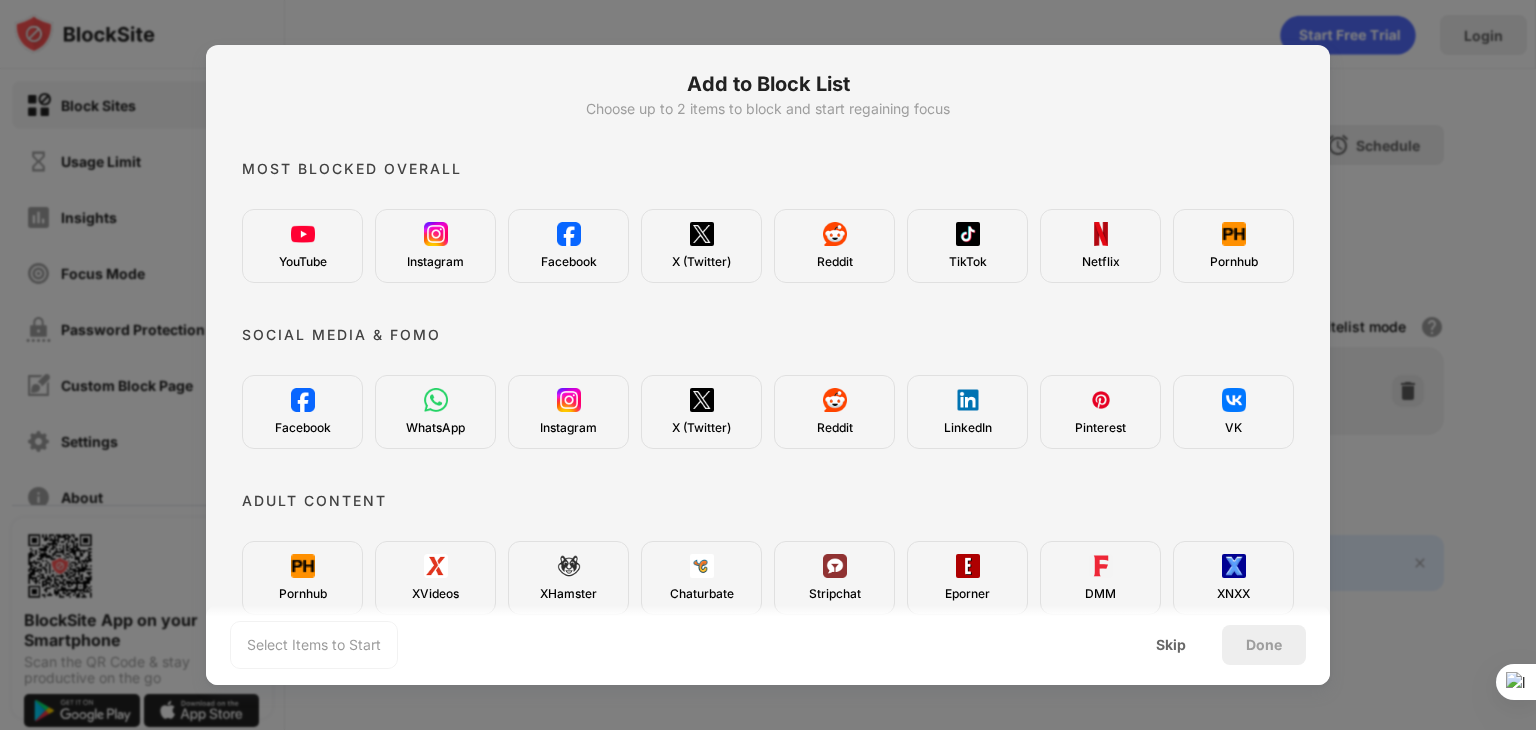 click on "Reddit" at bounding box center [834, 246] 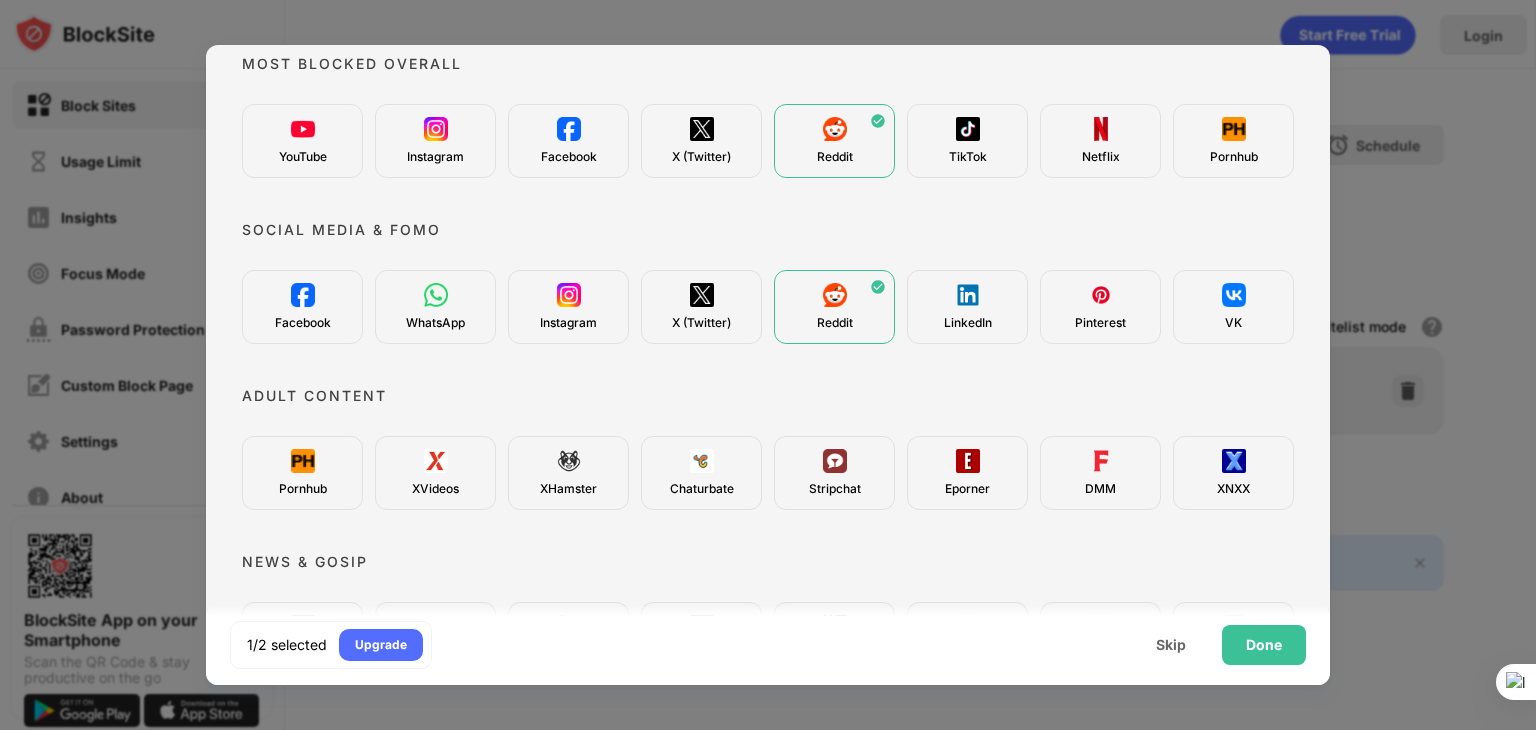 scroll, scrollTop: 200, scrollLeft: 0, axis: vertical 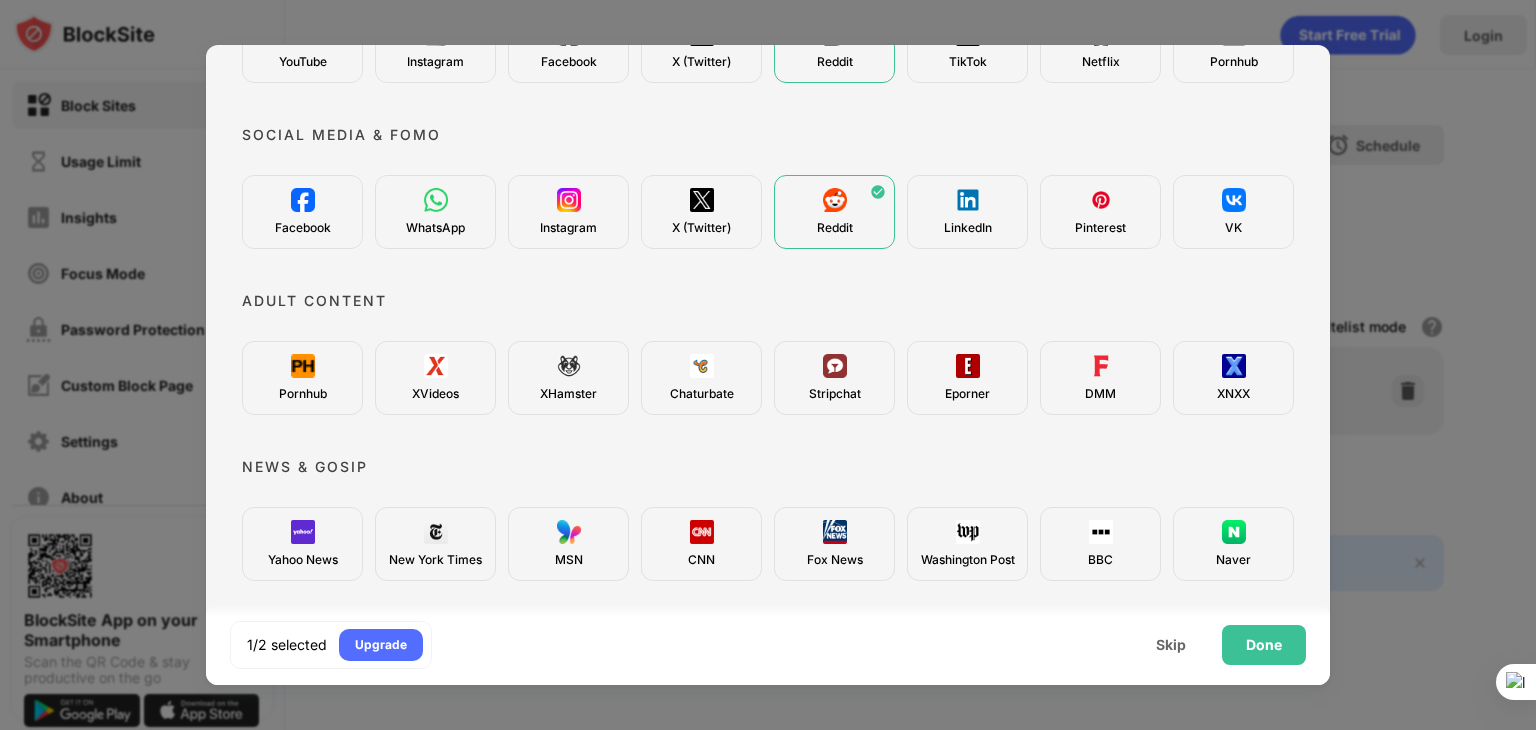 click on "Pornhub" at bounding box center [303, 394] 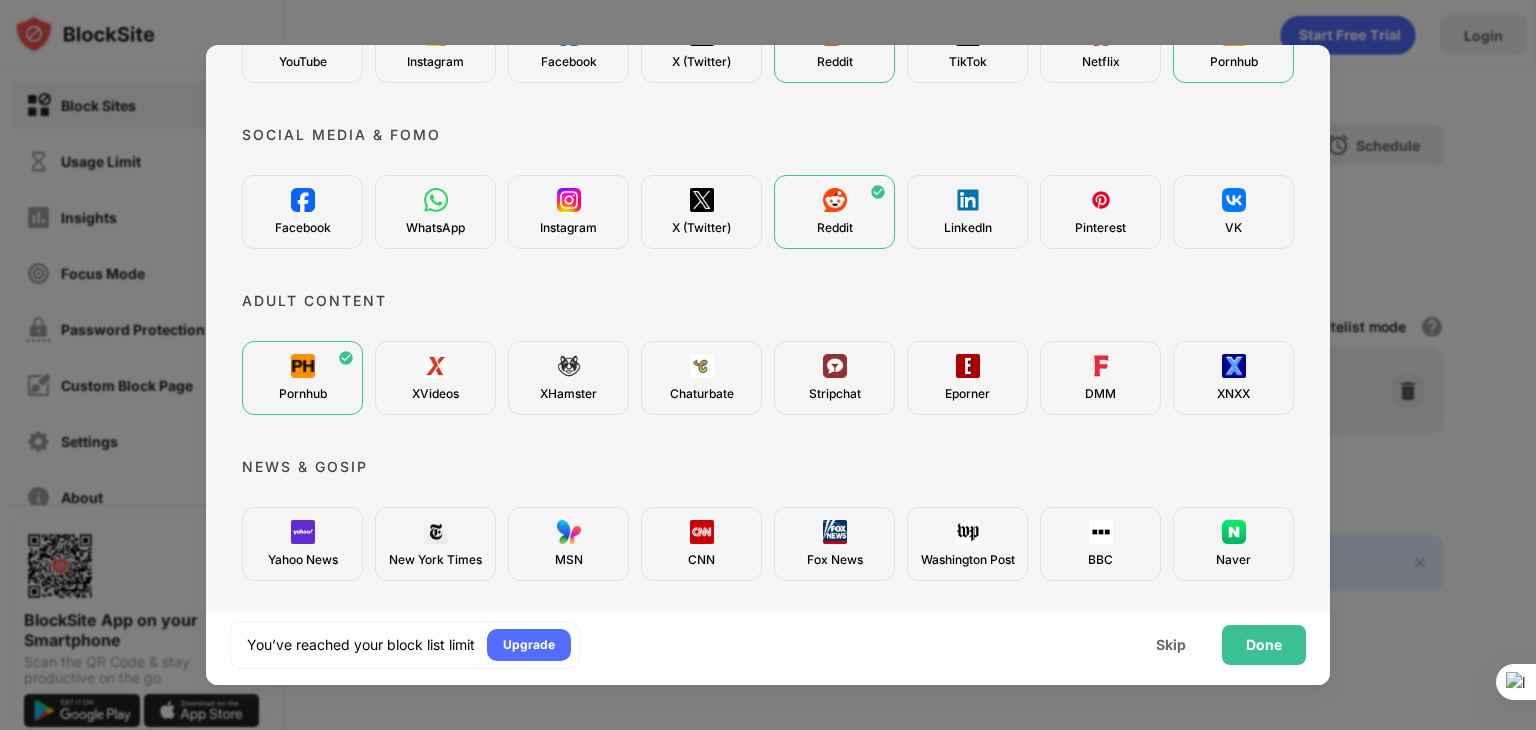 click on "XVideos" at bounding box center [435, 394] 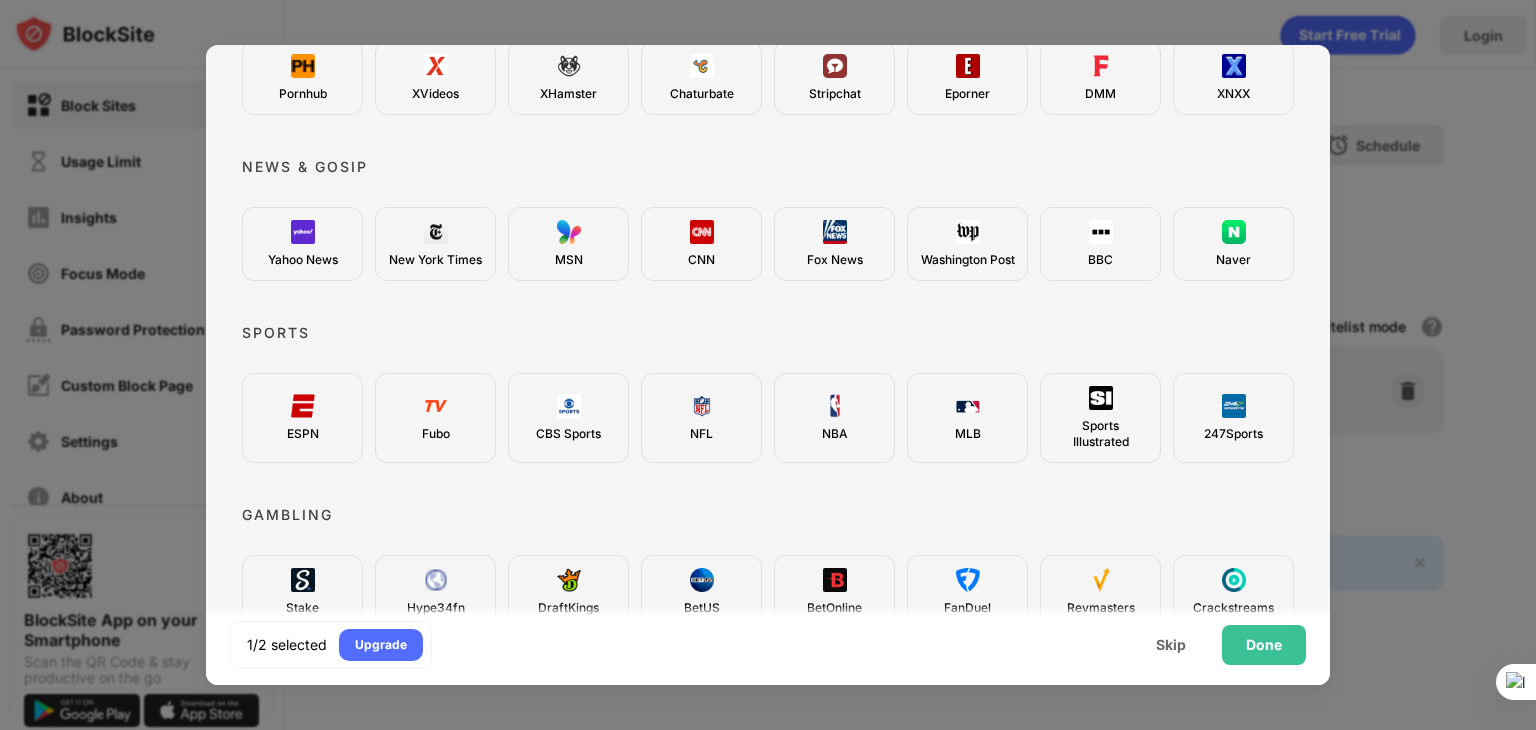 scroll, scrollTop: 300, scrollLeft: 0, axis: vertical 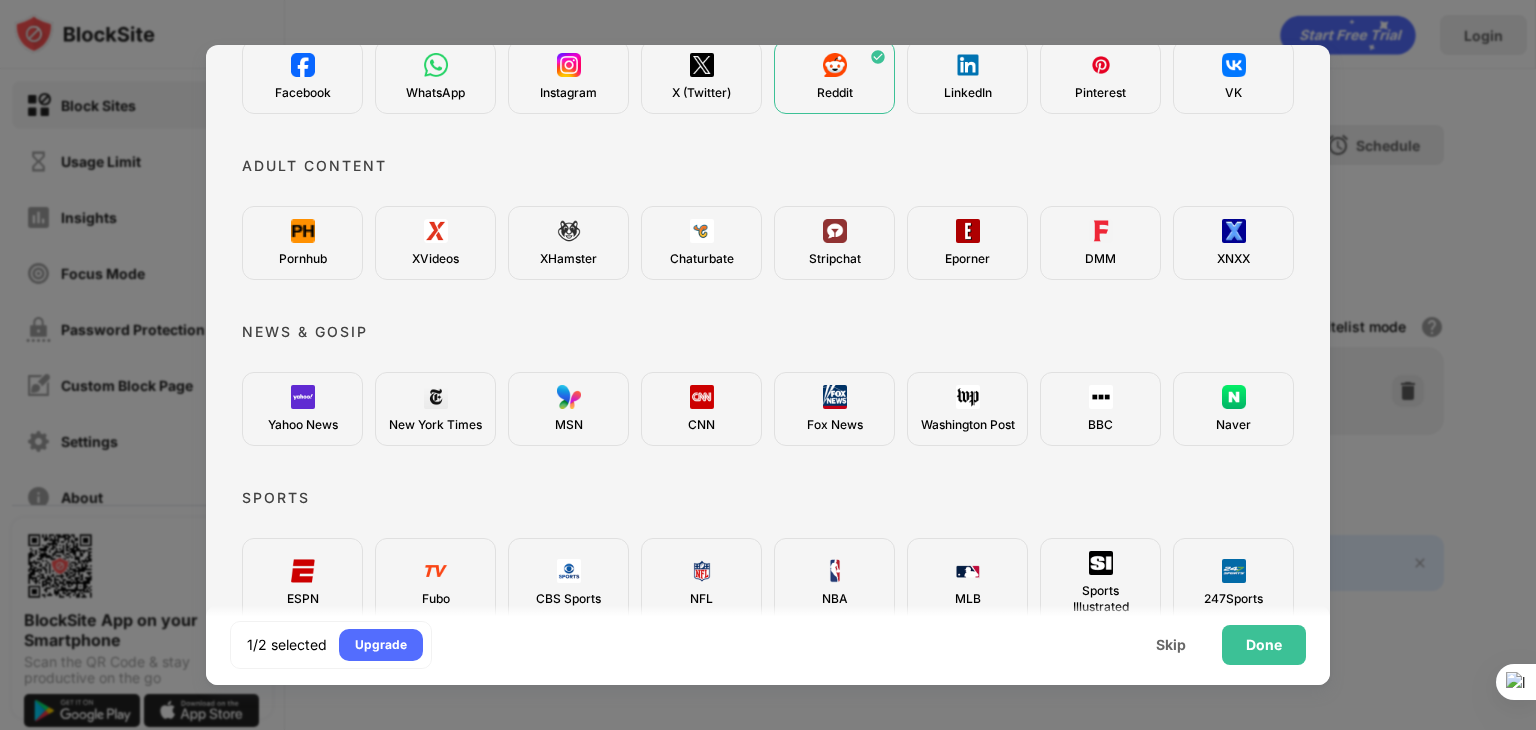 click on "Adult Content" at bounding box center [314, 166] 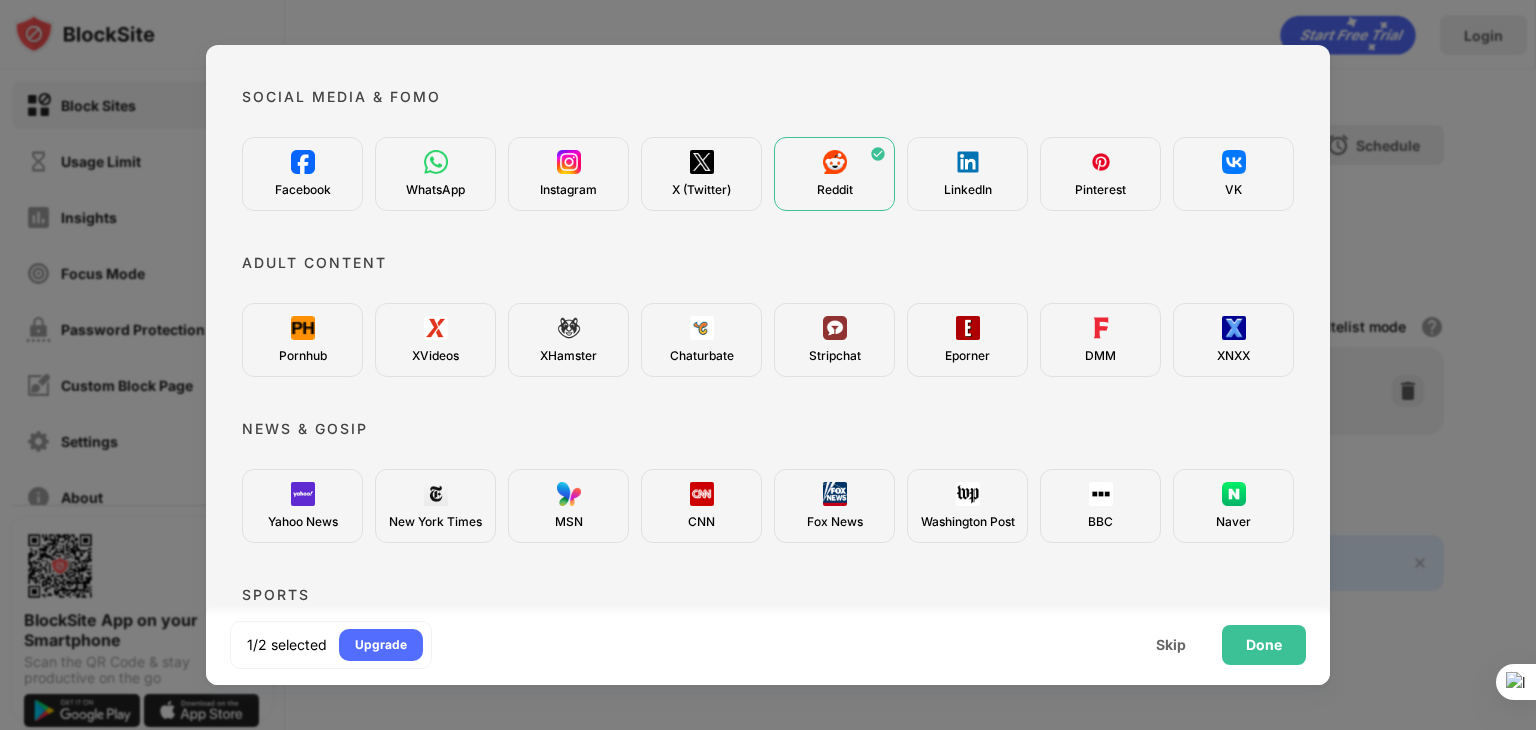 scroll, scrollTop: 135, scrollLeft: 0, axis: vertical 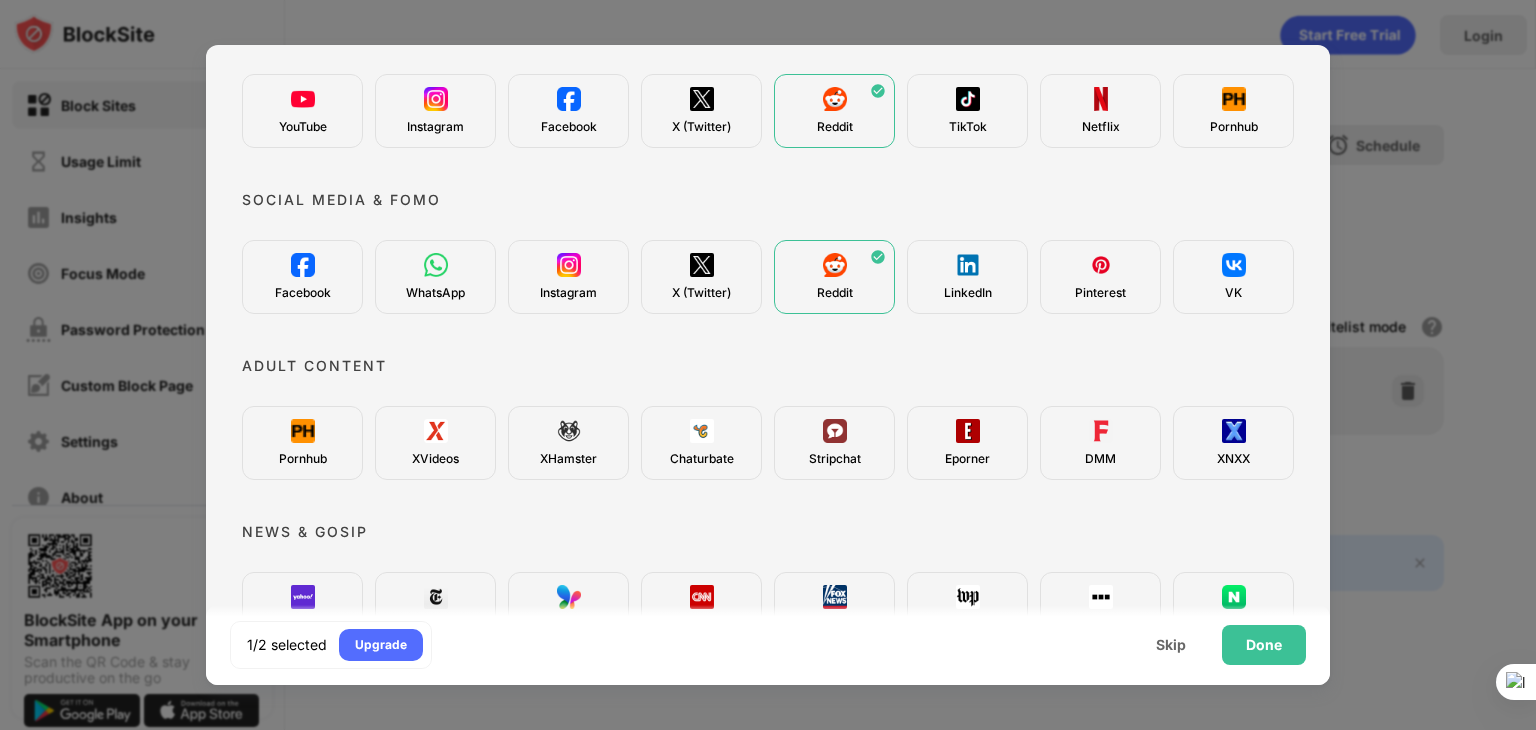 click on "Pornhub" at bounding box center (302, 443) 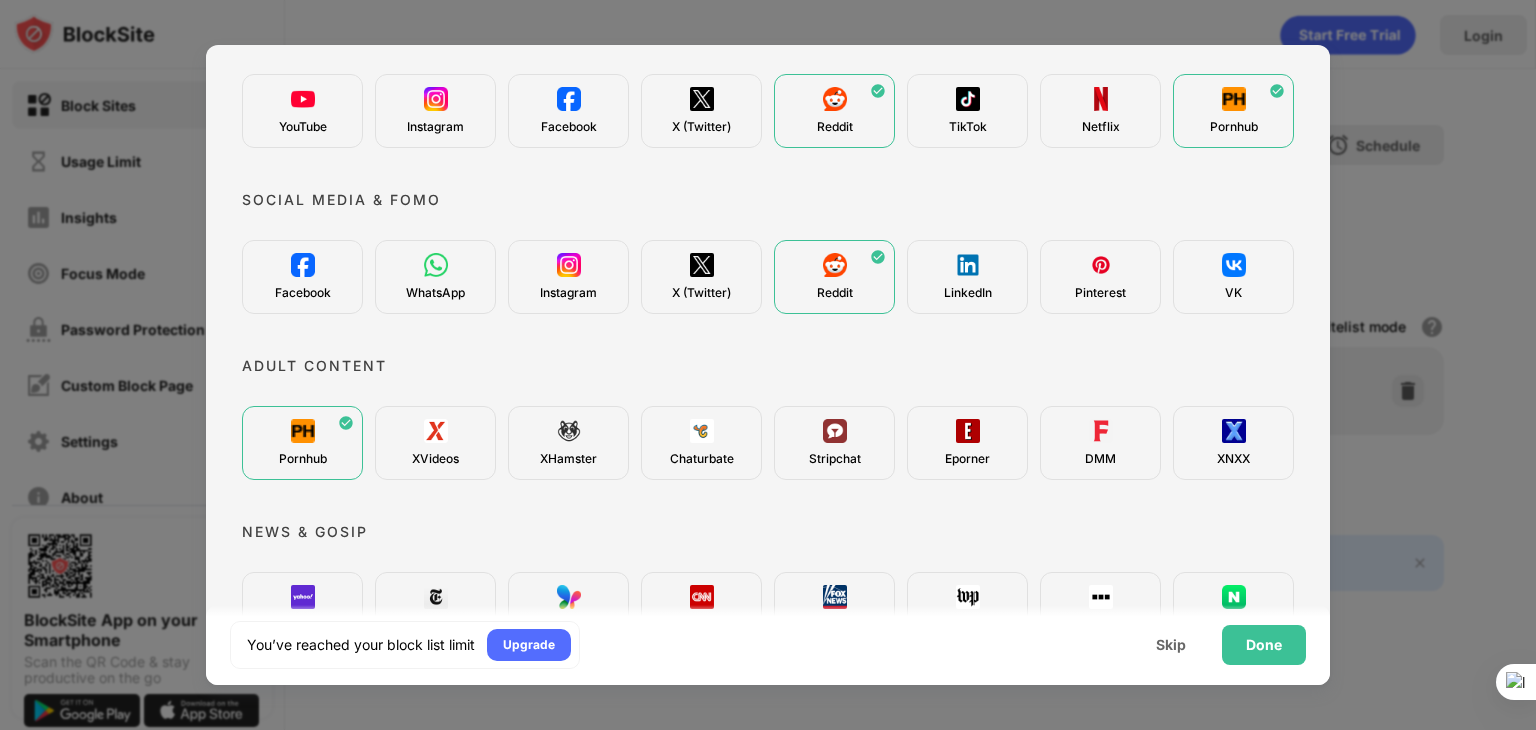 click on "Pornhub" at bounding box center [302, 443] 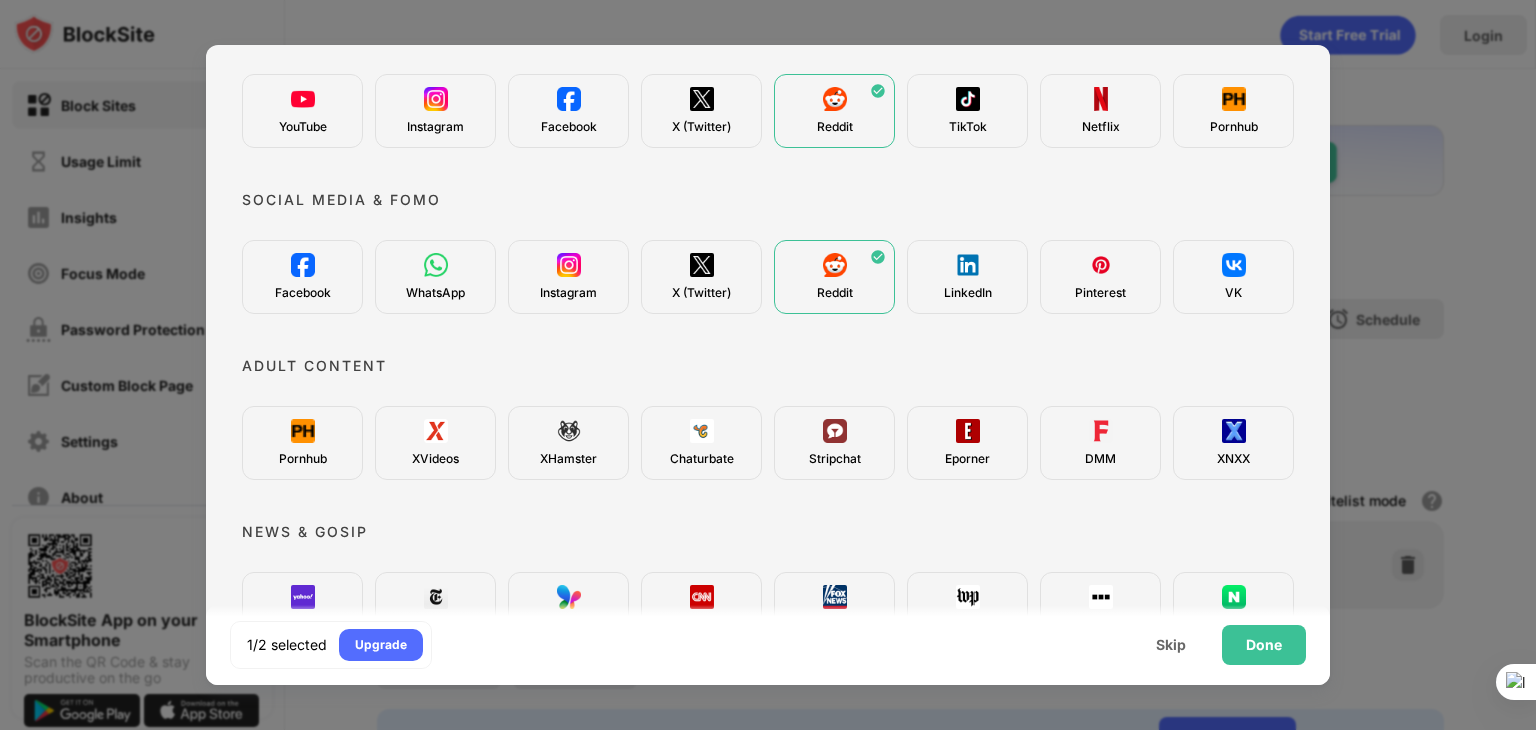scroll, scrollTop: 0, scrollLeft: 0, axis: both 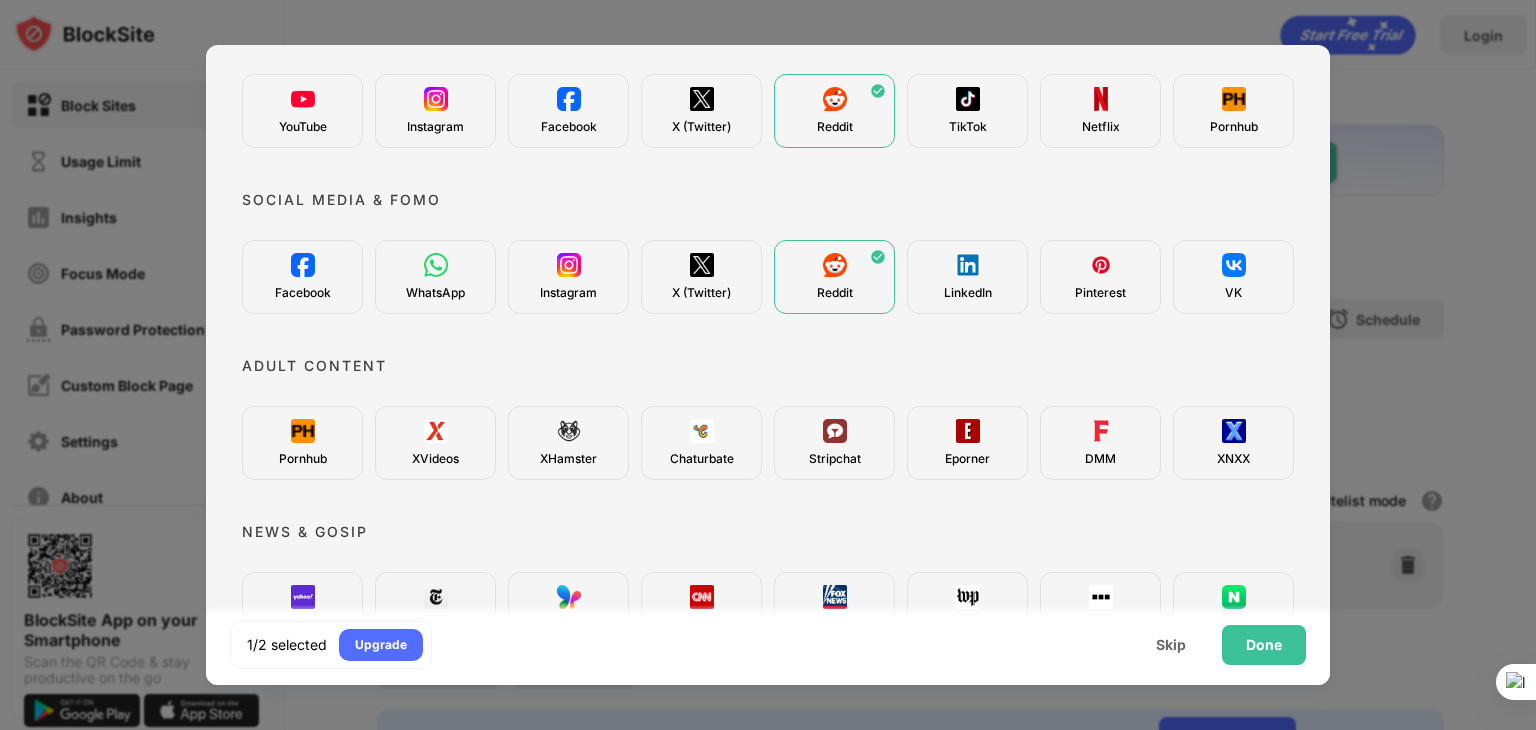 click on "Eporner" at bounding box center (967, 443) 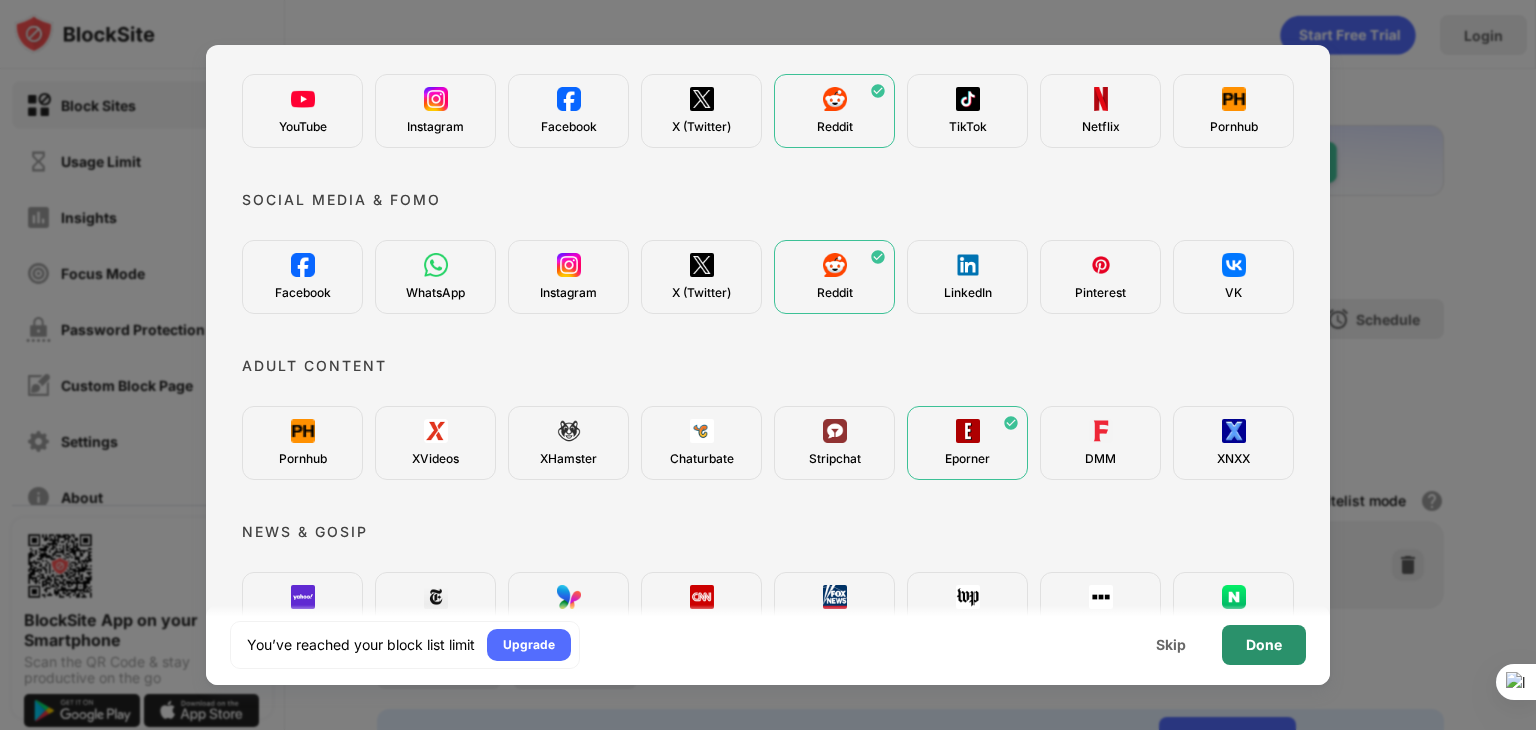 click on "Done" at bounding box center [1264, 645] 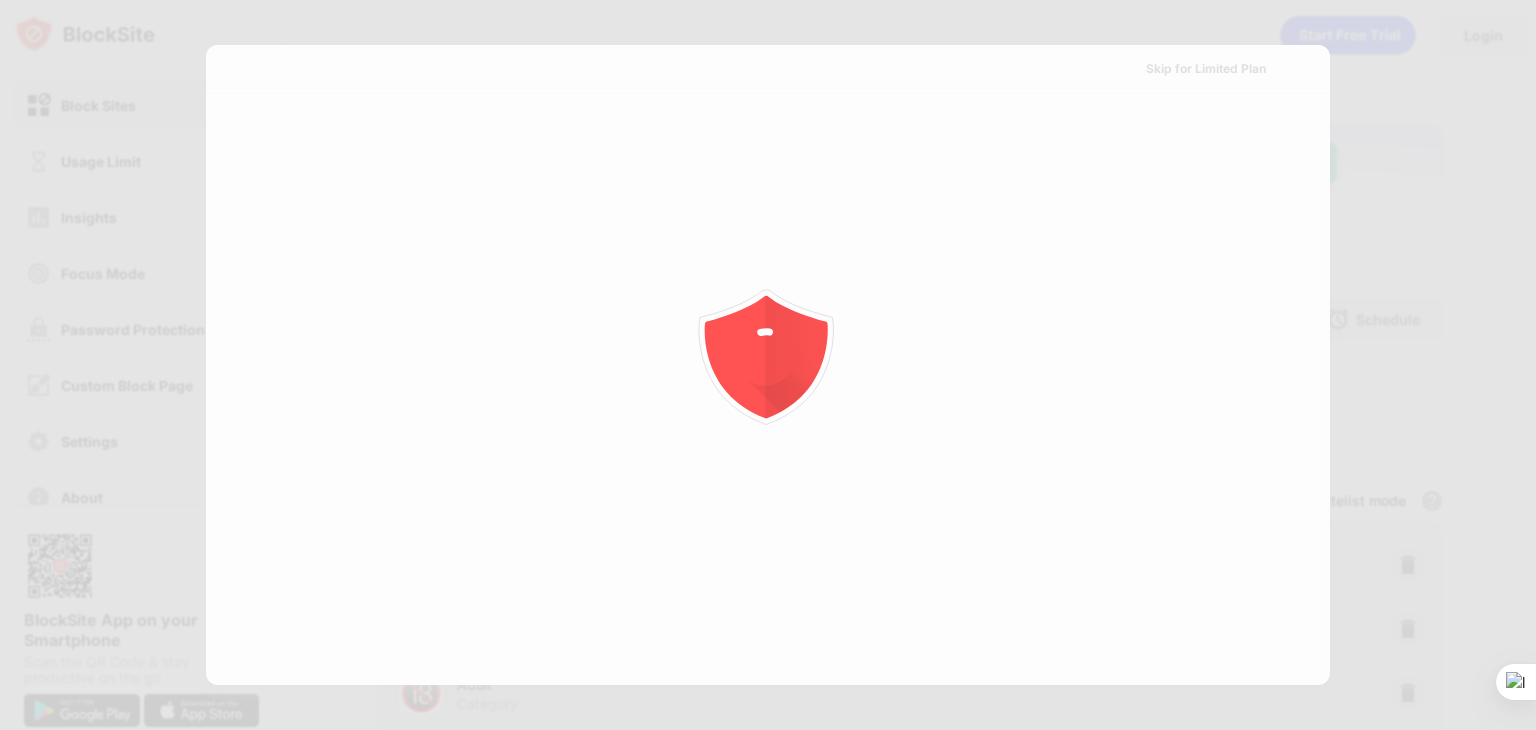scroll, scrollTop: 0, scrollLeft: 0, axis: both 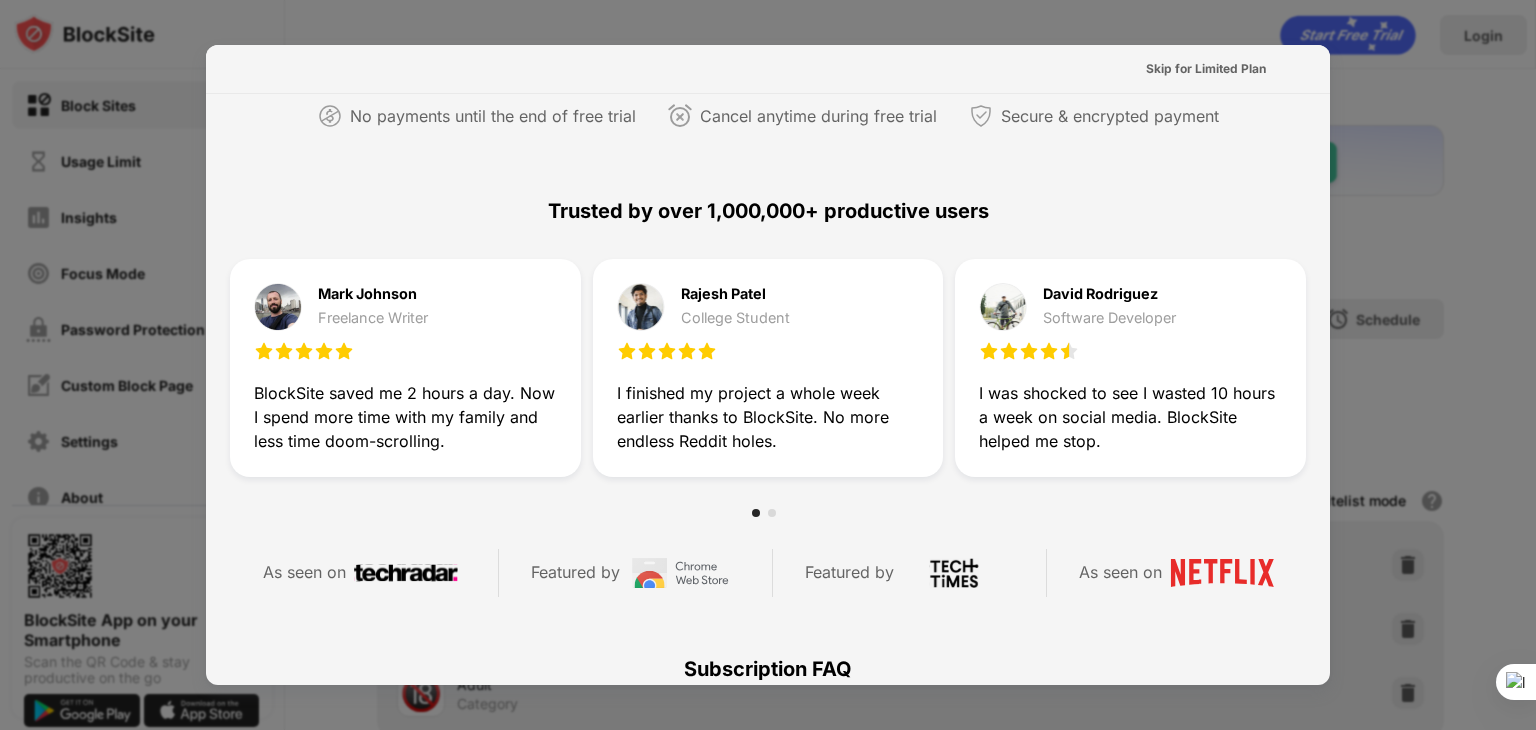 click at bounding box center (768, 365) 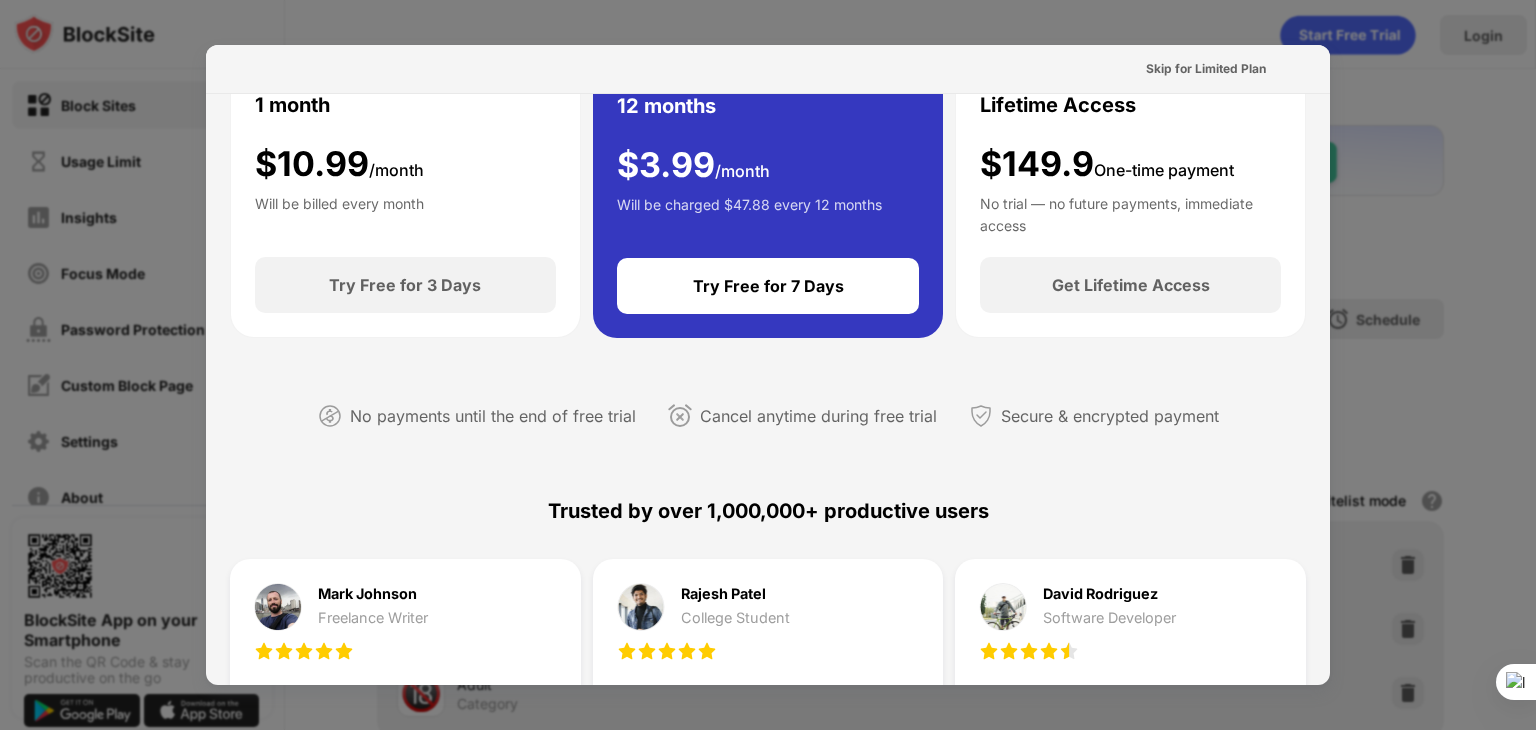 scroll, scrollTop: 0, scrollLeft: 0, axis: both 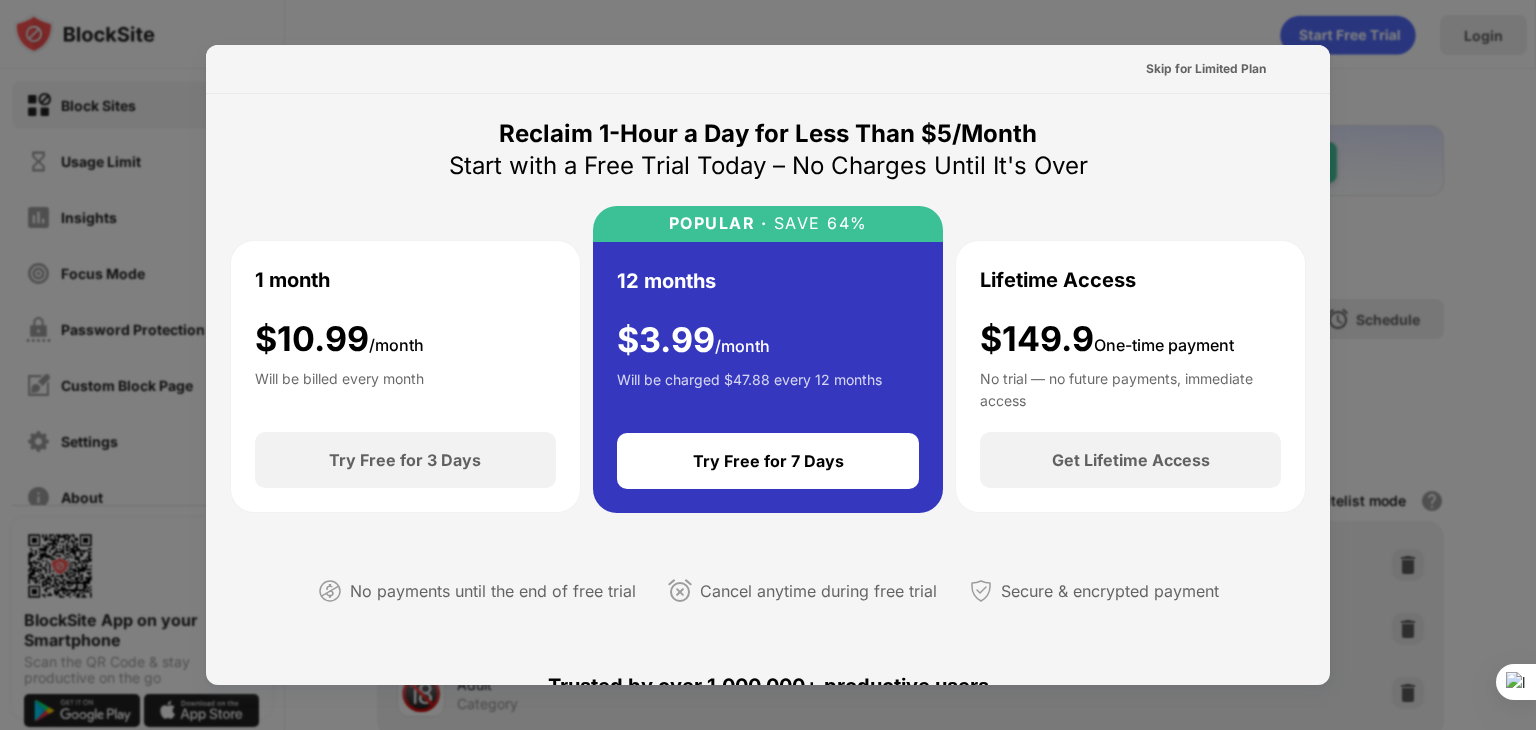 click at bounding box center (768, 365) 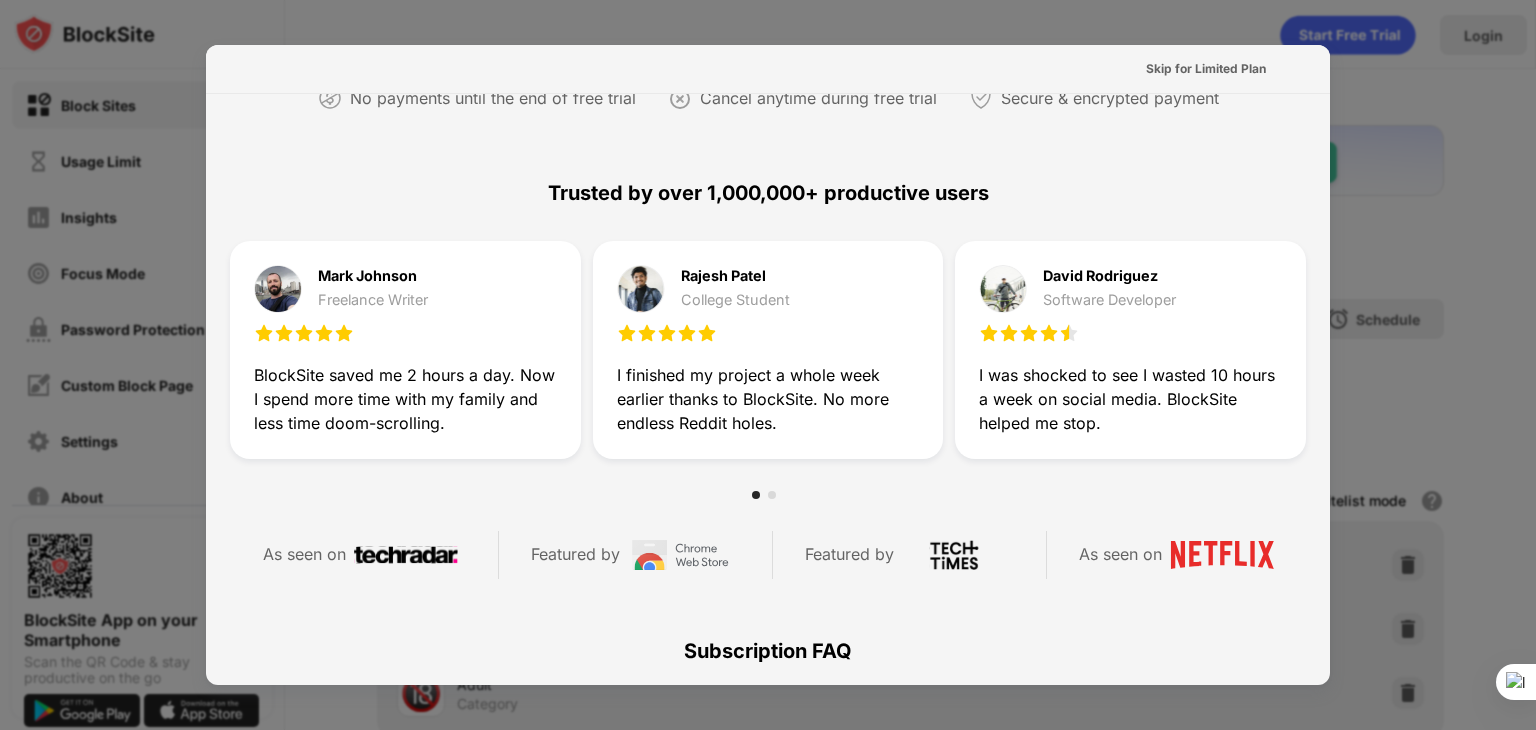 scroll, scrollTop: 0, scrollLeft: 0, axis: both 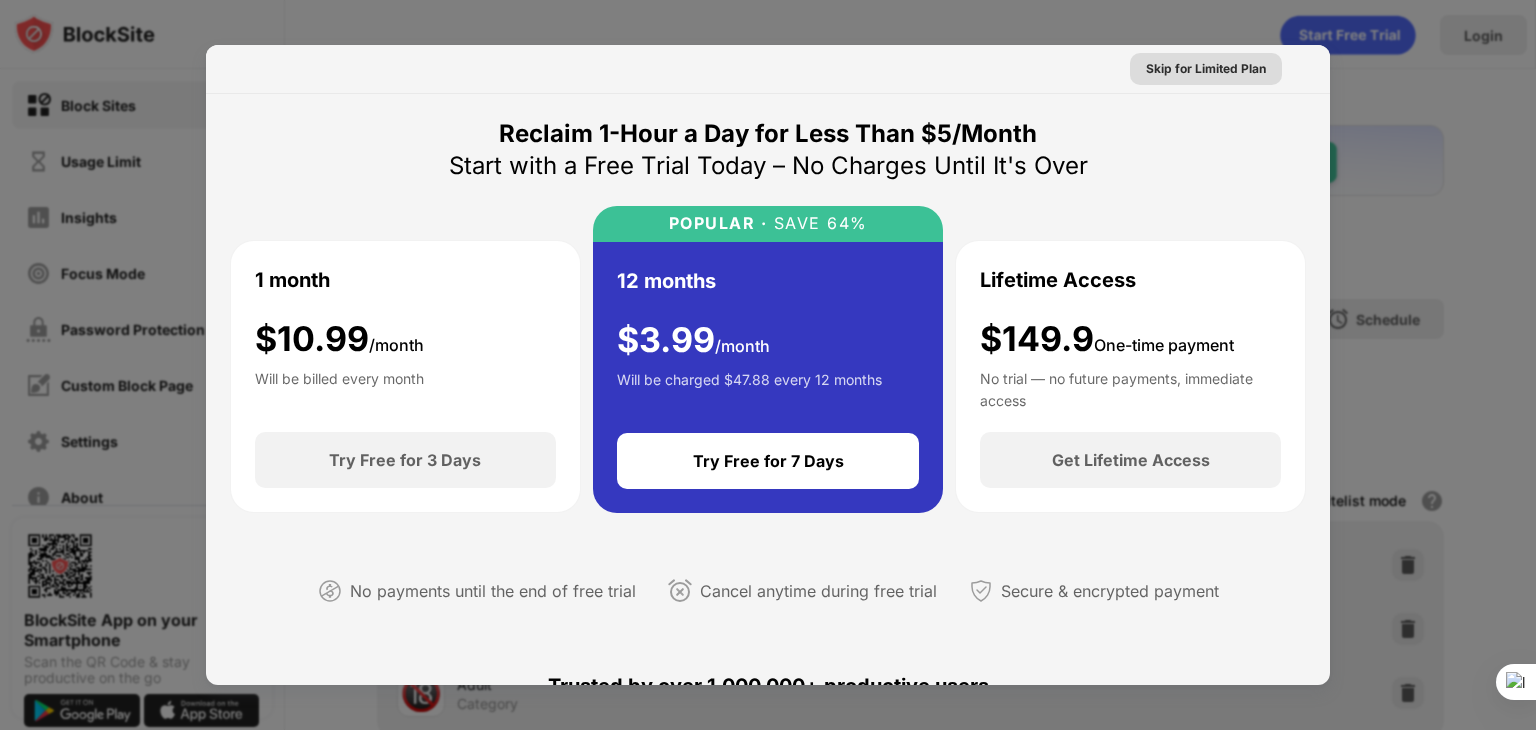 click on "Skip for Limited Plan" at bounding box center [1206, 69] 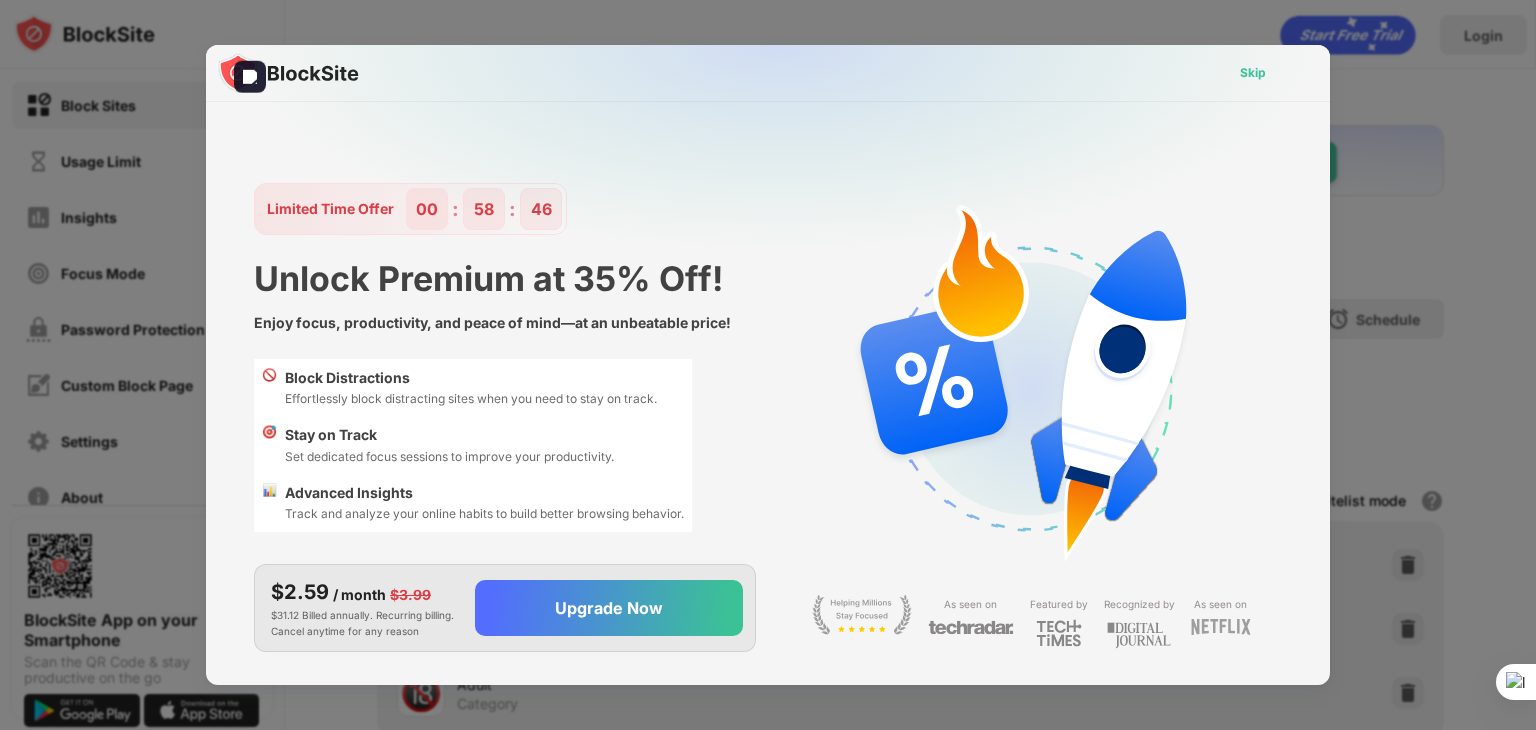 click on "Skip" at bounding box center (1253, 73) 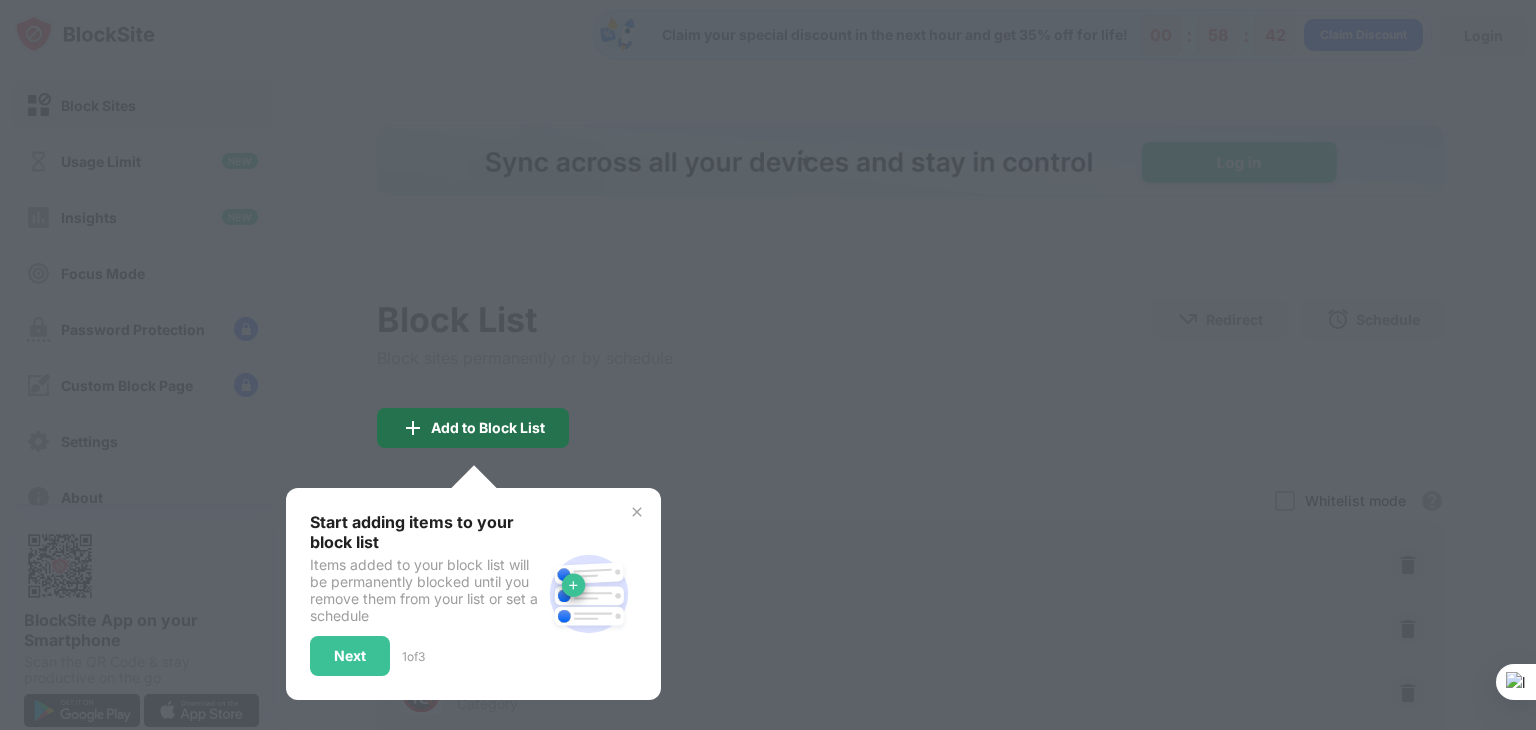 click on "Add to Block List" at bounding box center [488, 428] 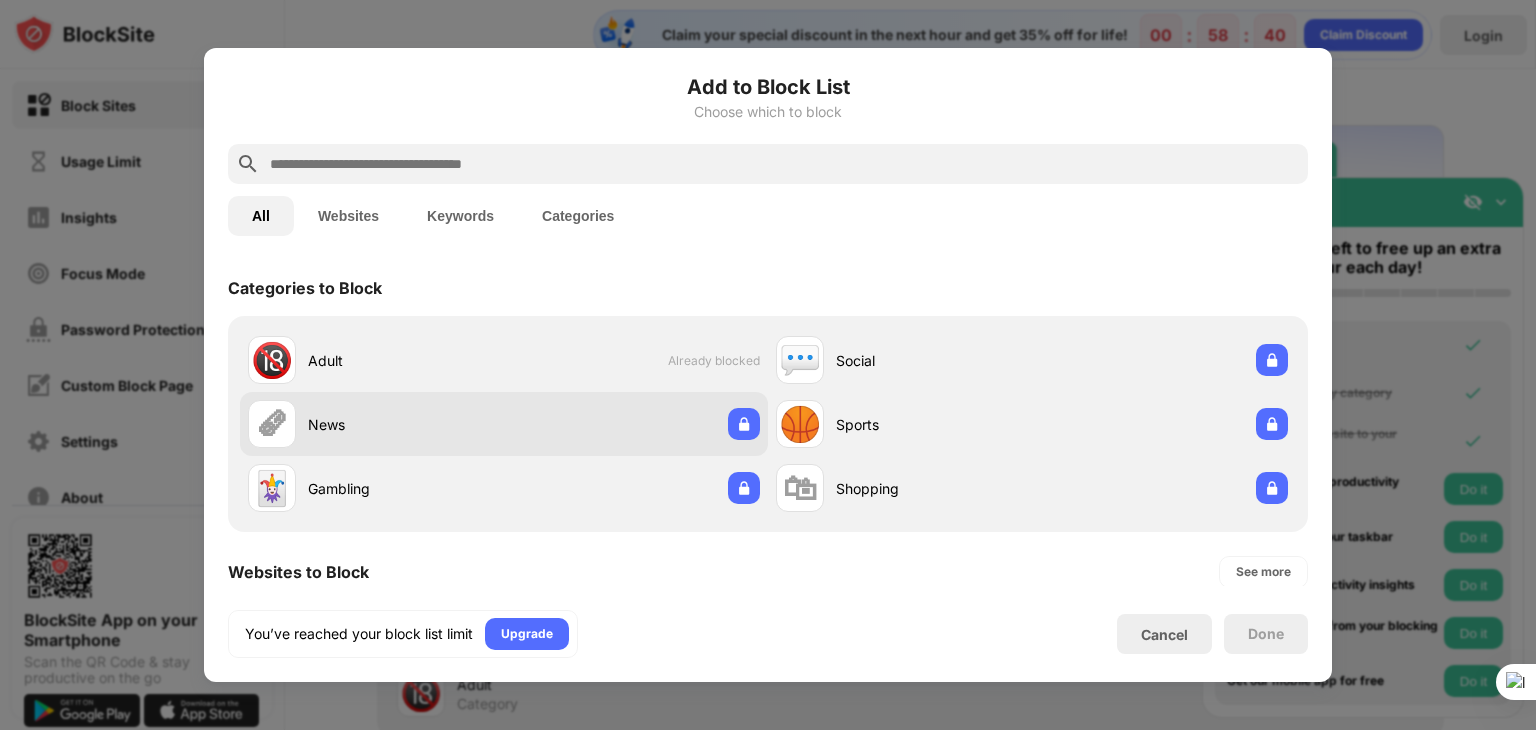 scroll, scrollTop: 0, scrollLeft: 0, axis: both 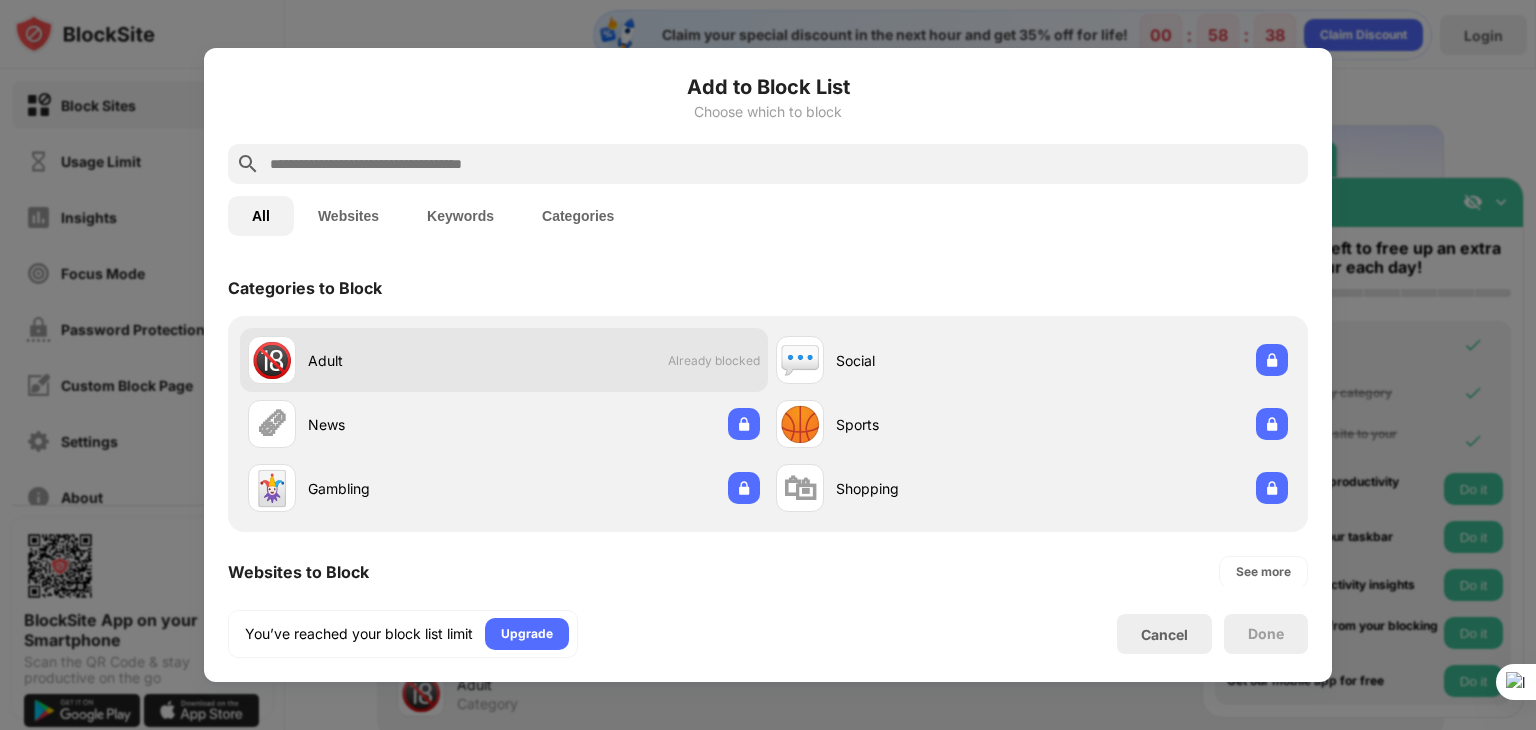 click on "🔞 Adult Already blocked" at bounding box center (504, 360) 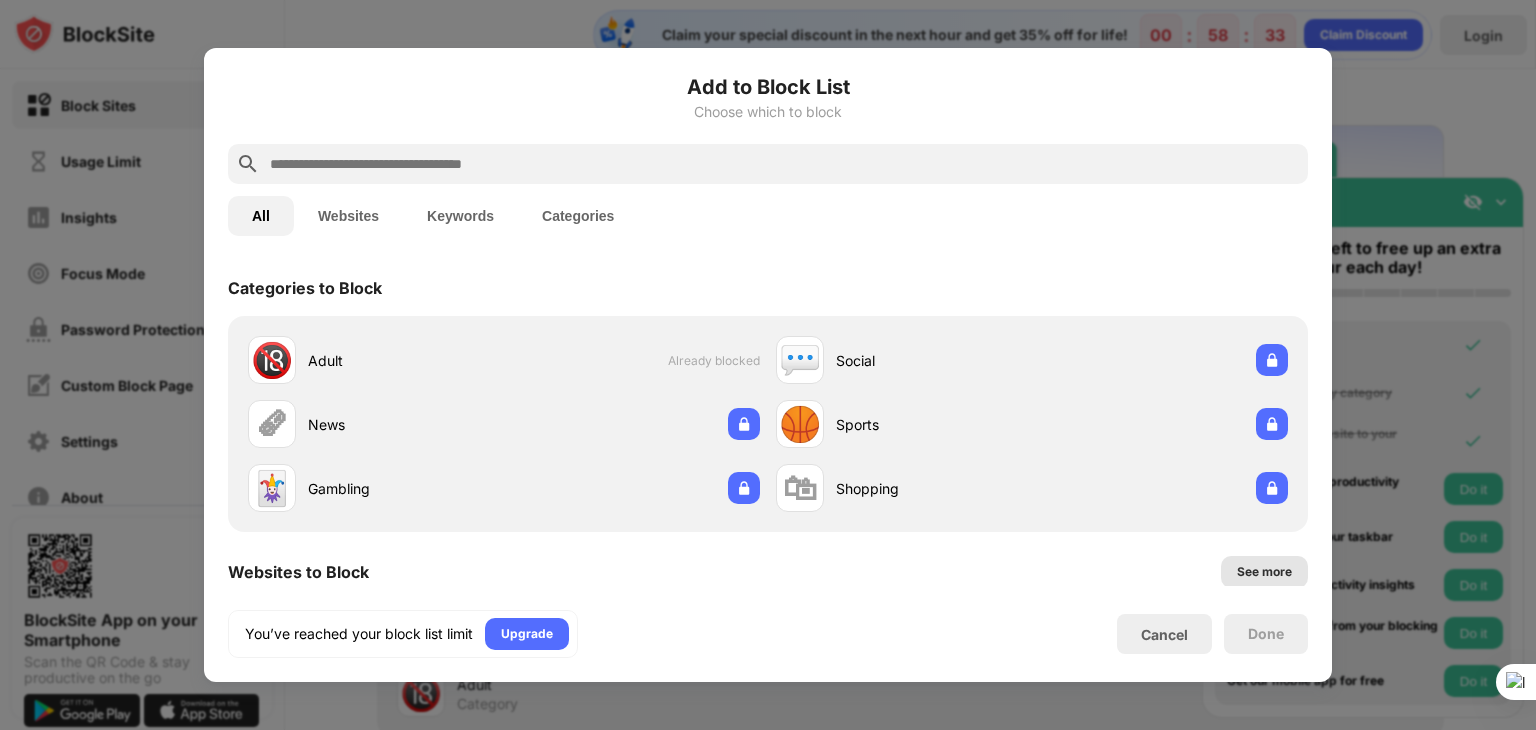 click on "See more" at bounding box center [1264, 572] 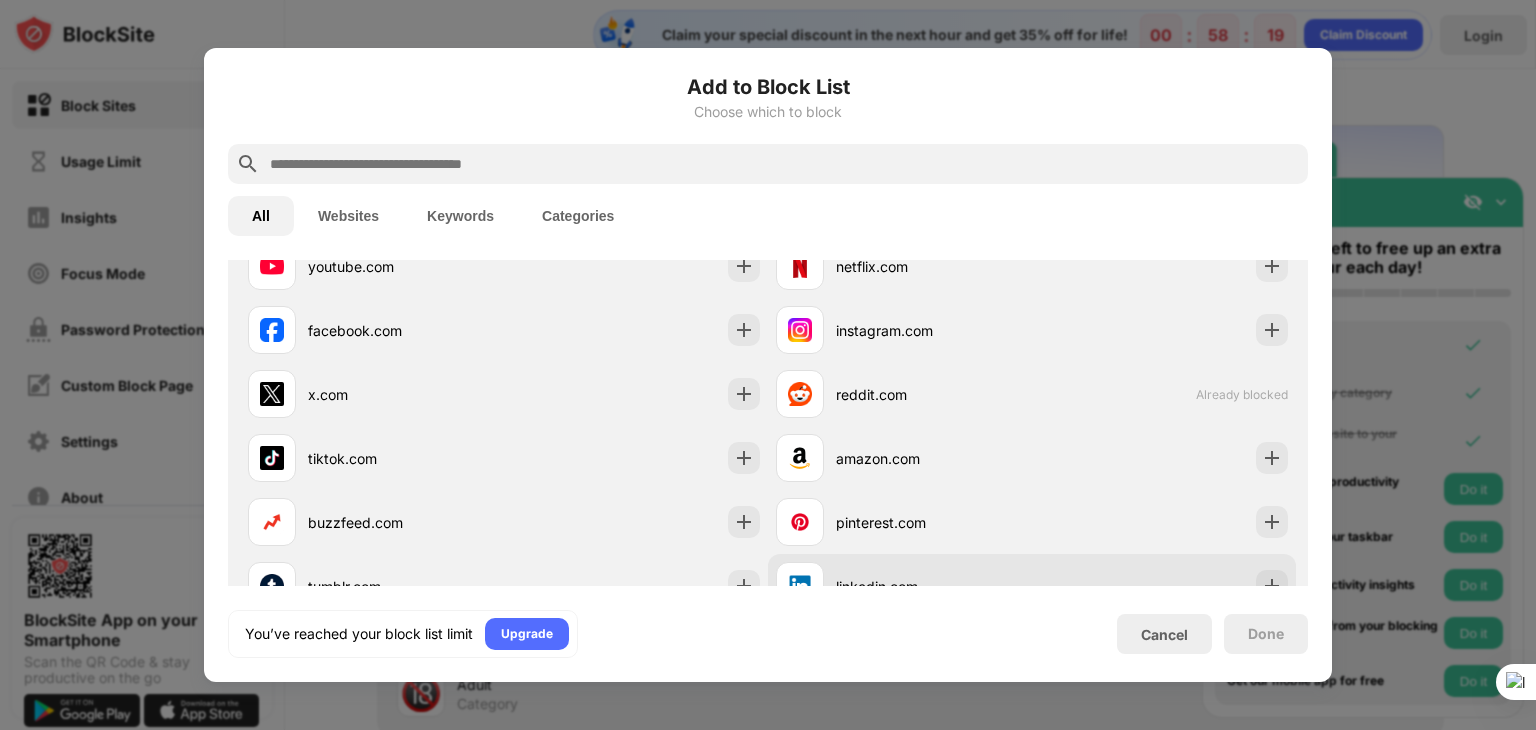 scroll, scrollTop: 0, scrollLeft: 0, axis: both 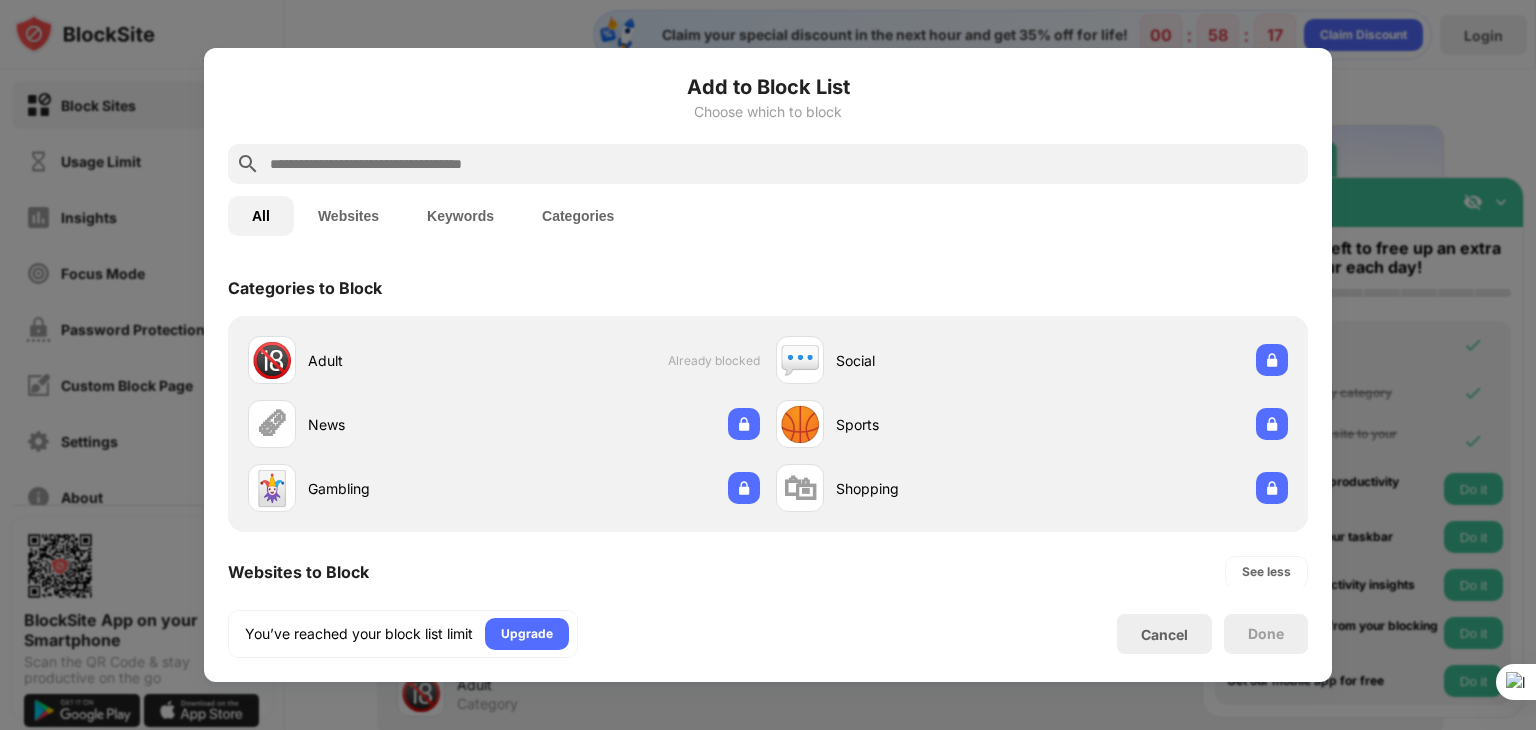 click on "Websites" at bounding box center [348, 216] 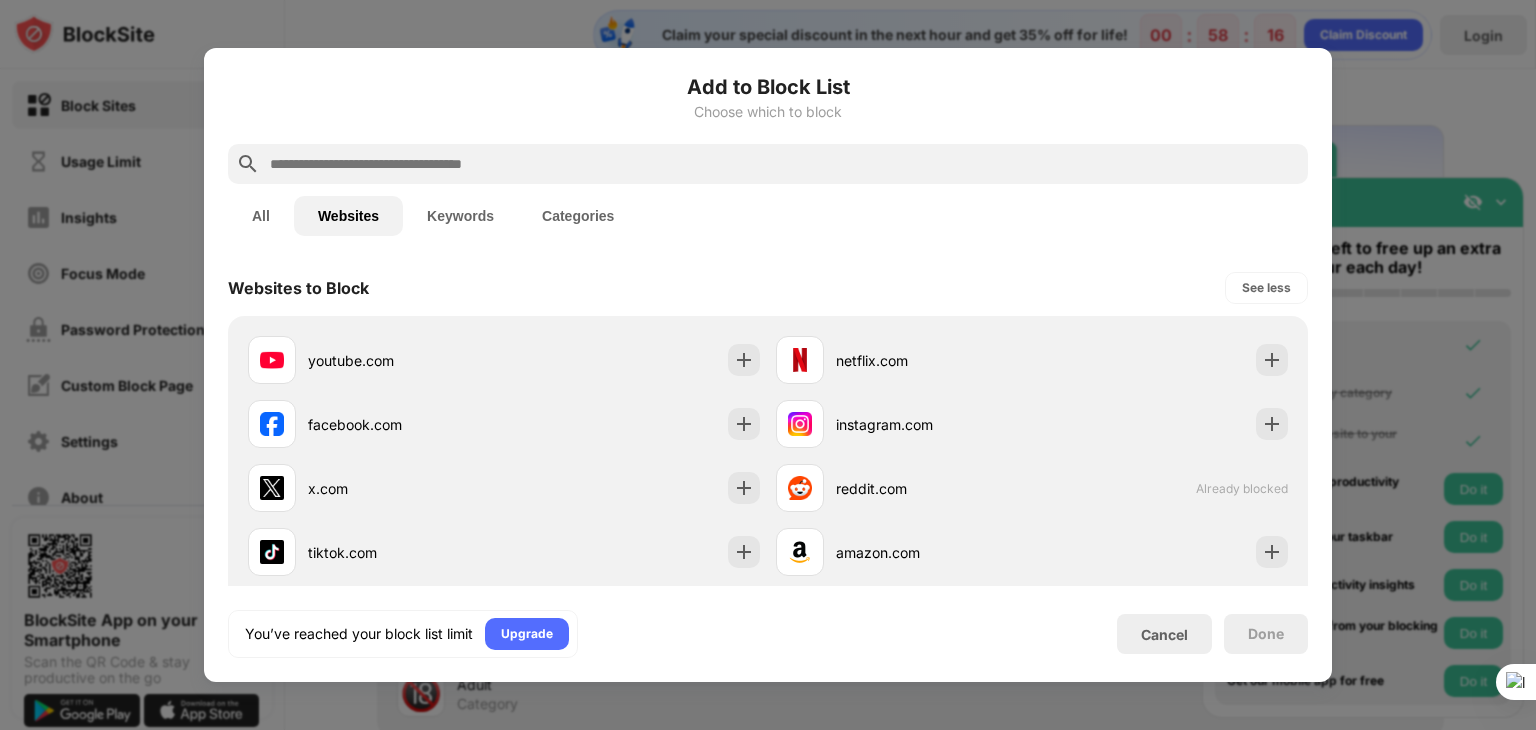 click on "Keywords" at bounding box center (460, 216) 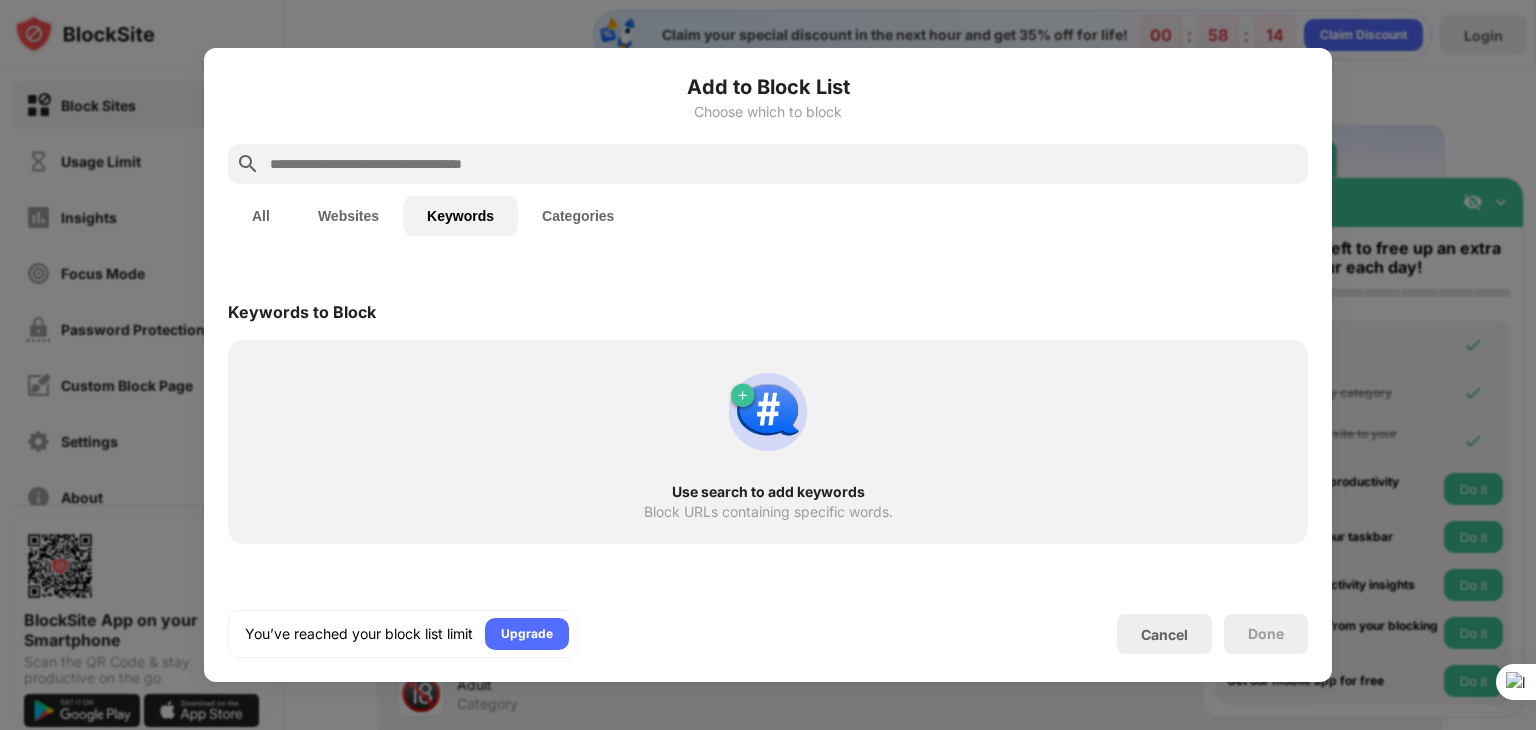 click on "Use search to add keywords Block URLs containing specific words." at bounding box center (768, 442) 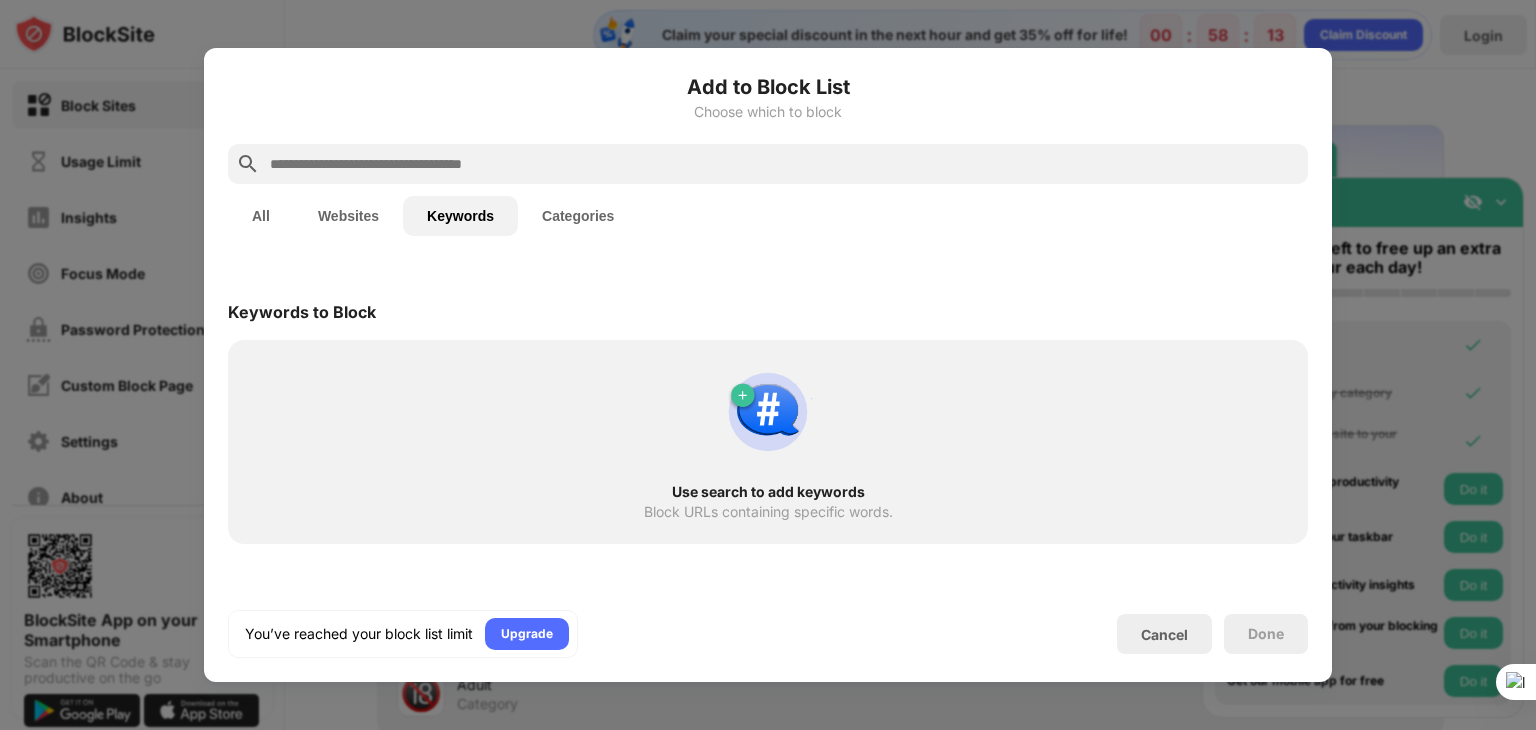 click on "Use search to add keywords" at bounding box center (768, 492) 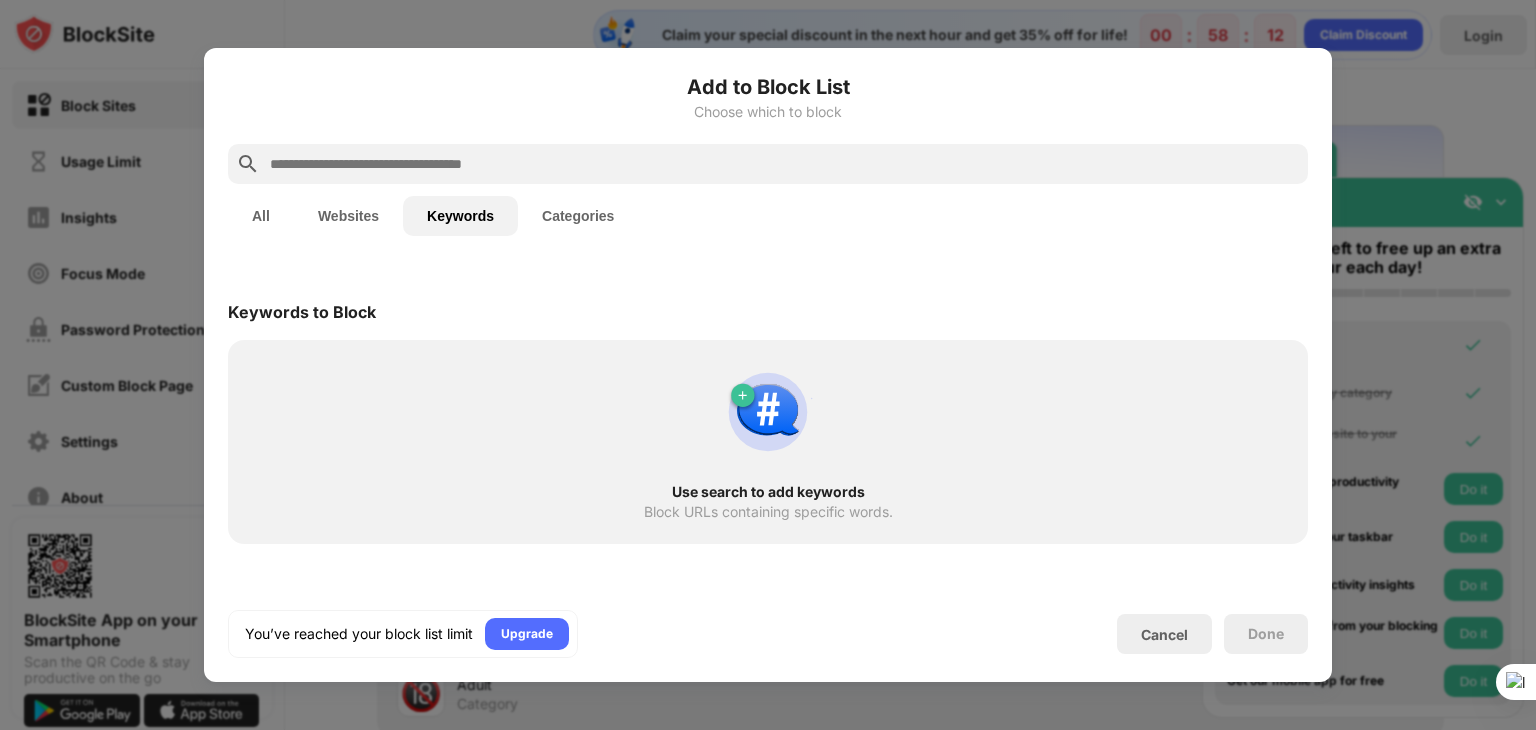 click at bounding box center (768, 412) 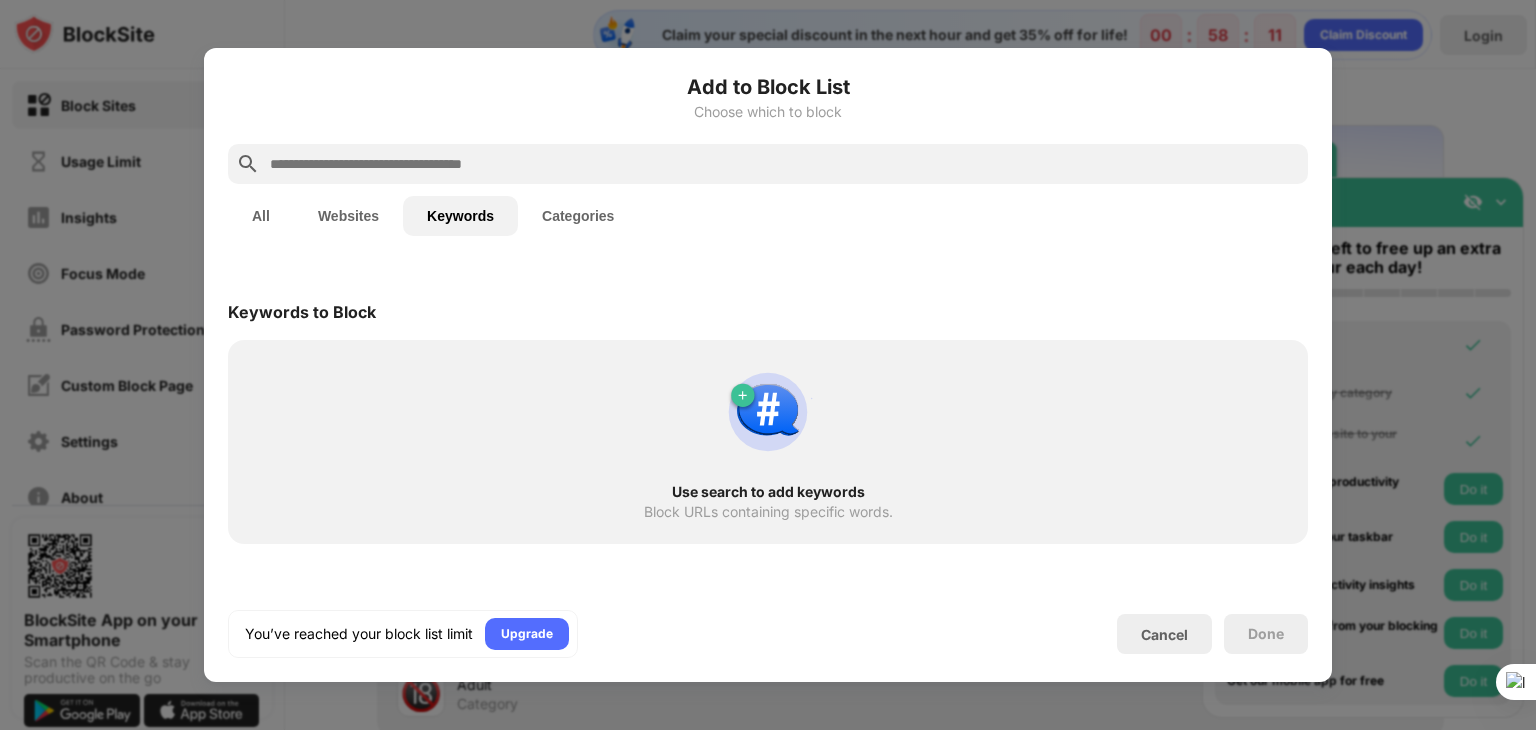 click at bounding box center [768, 412] 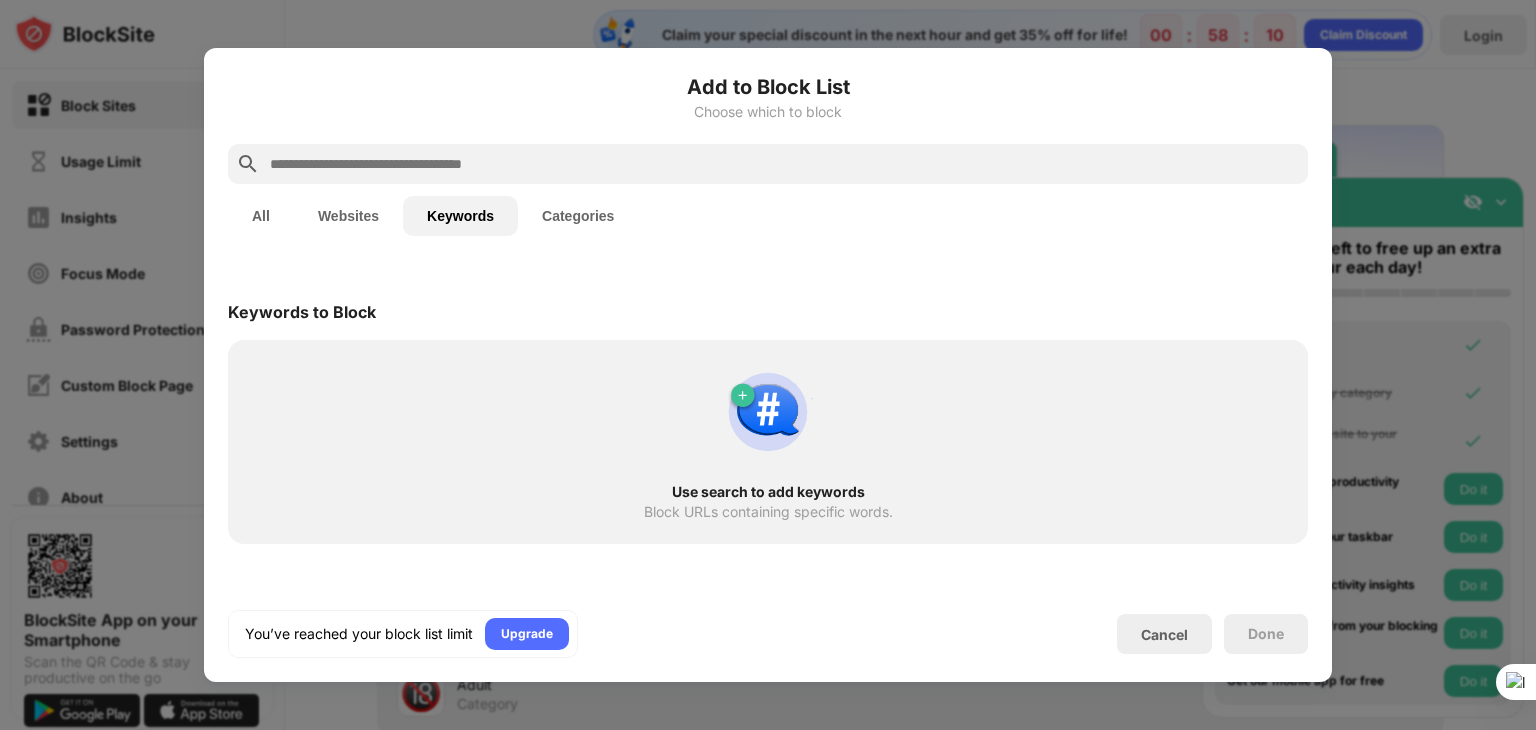 click at bounding box center (768, 412) 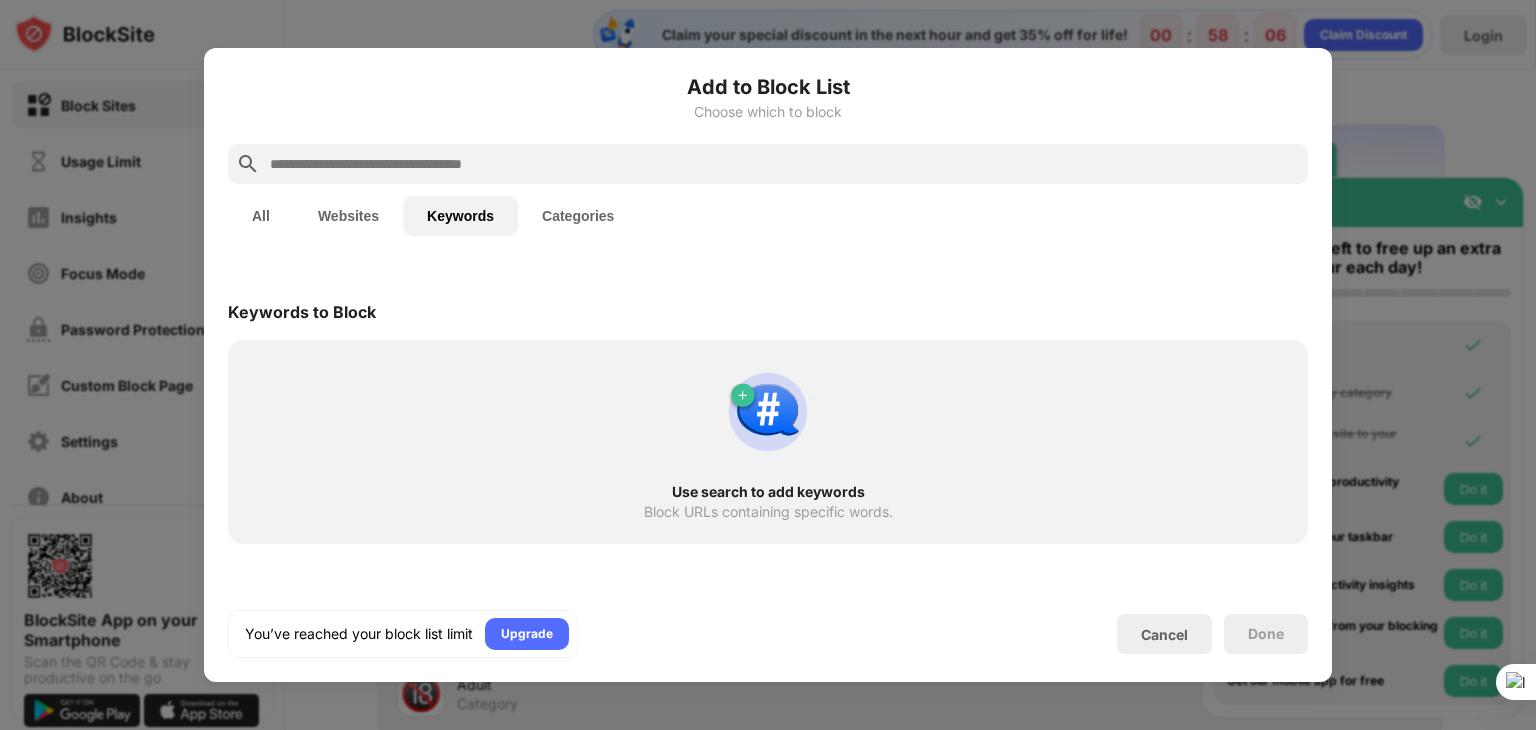 click at bounding box center (784, 164) 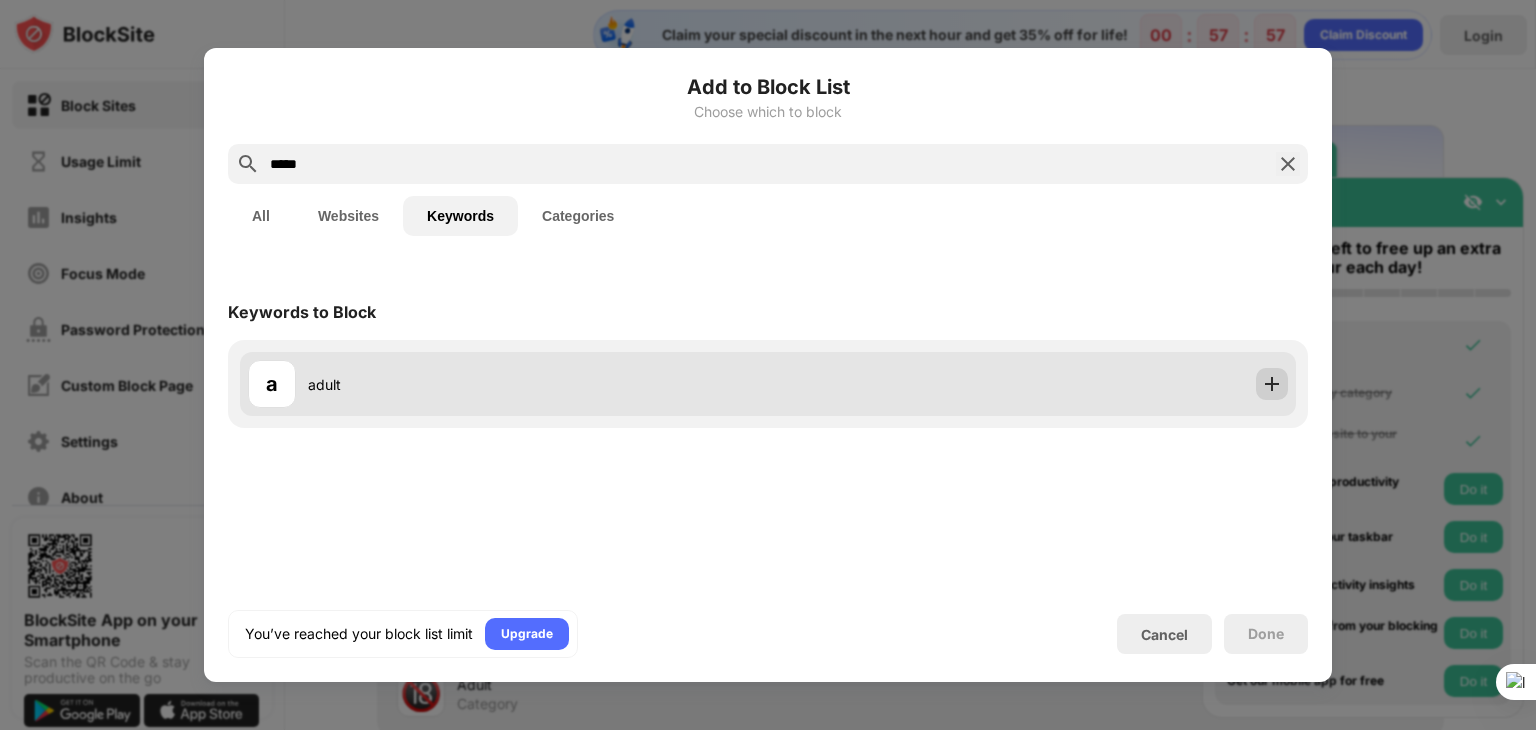 type on "*****" 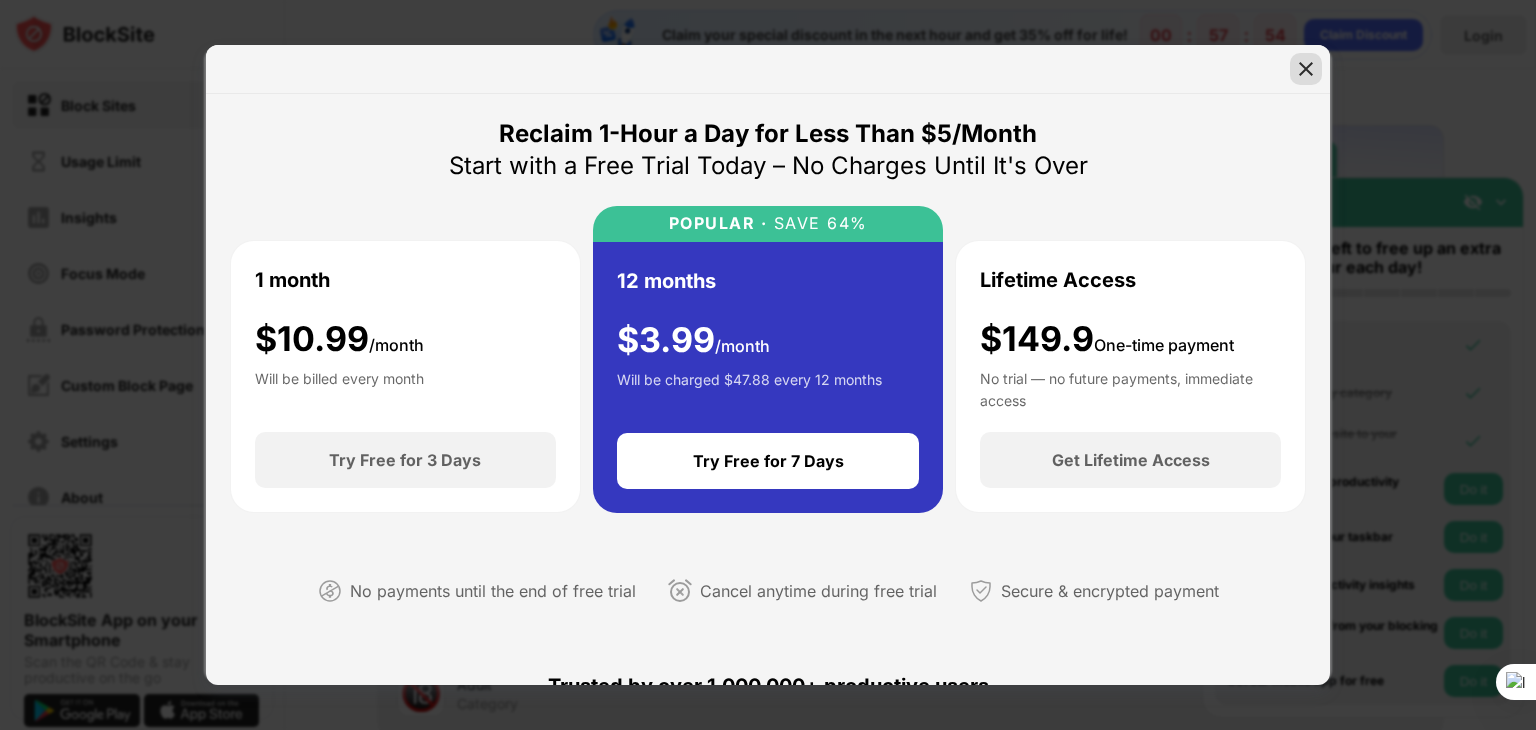 click at bounding box center (1306, 69) 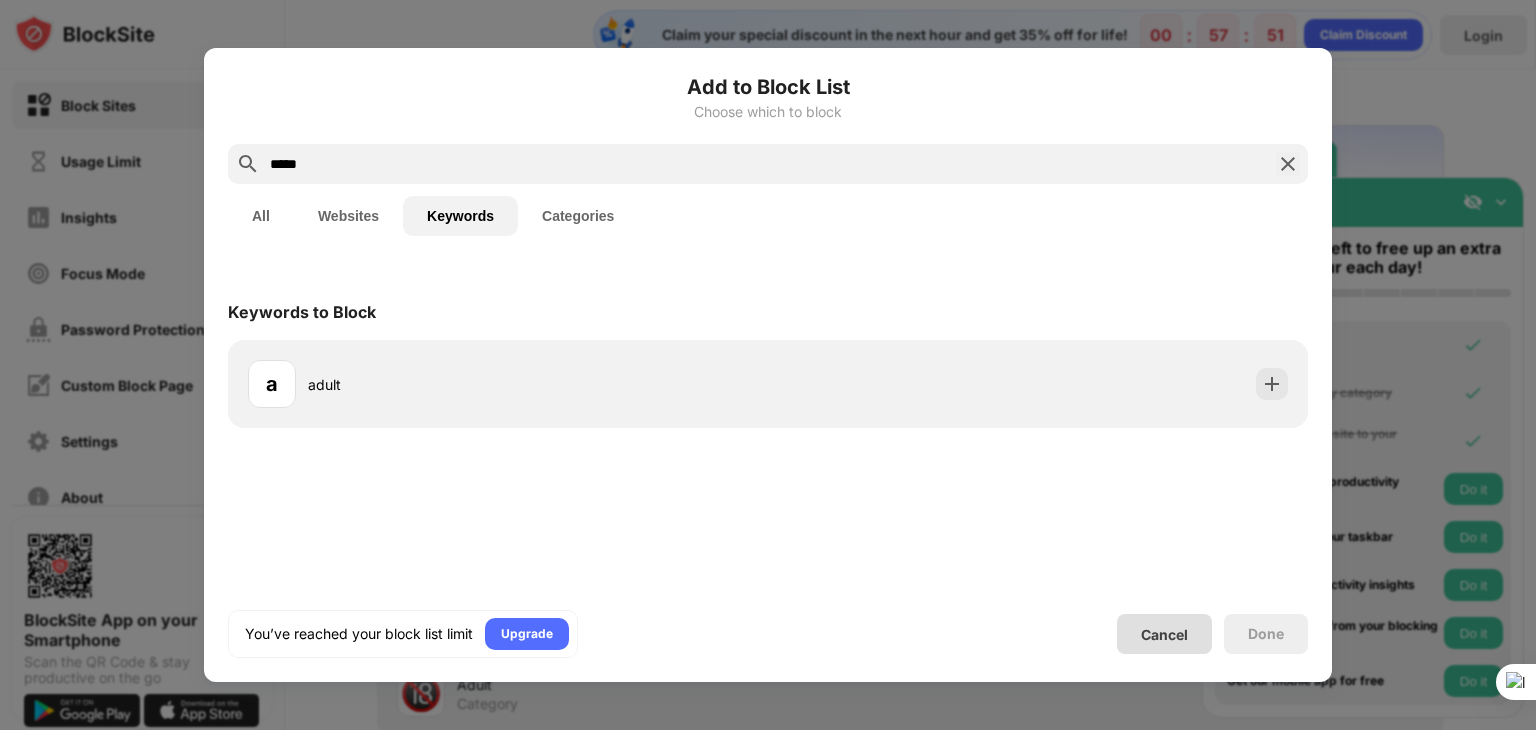 click on "Cancel" at bounding box center (1164, 634) 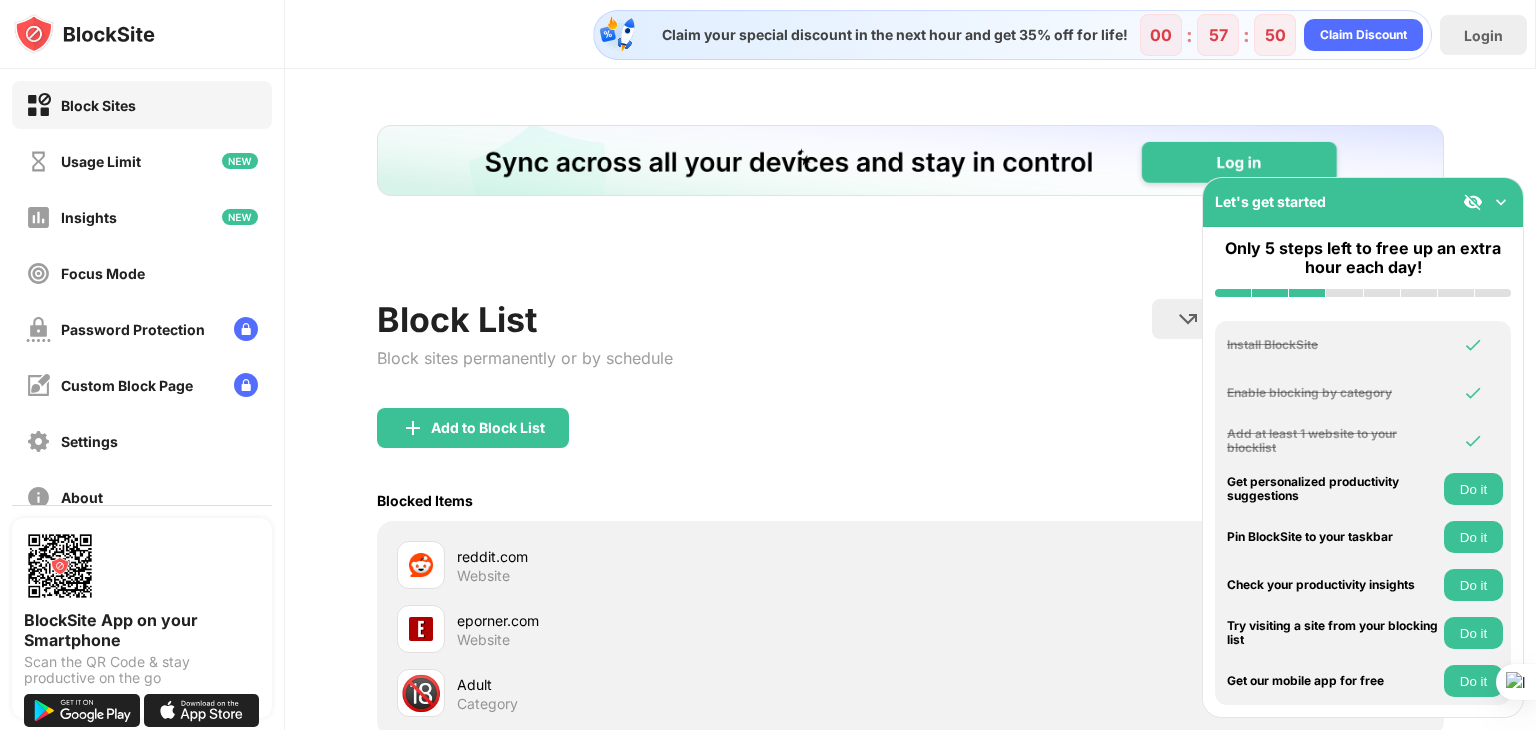 scroll, scrollTop: 0, scrollLeft: 0, axis: both 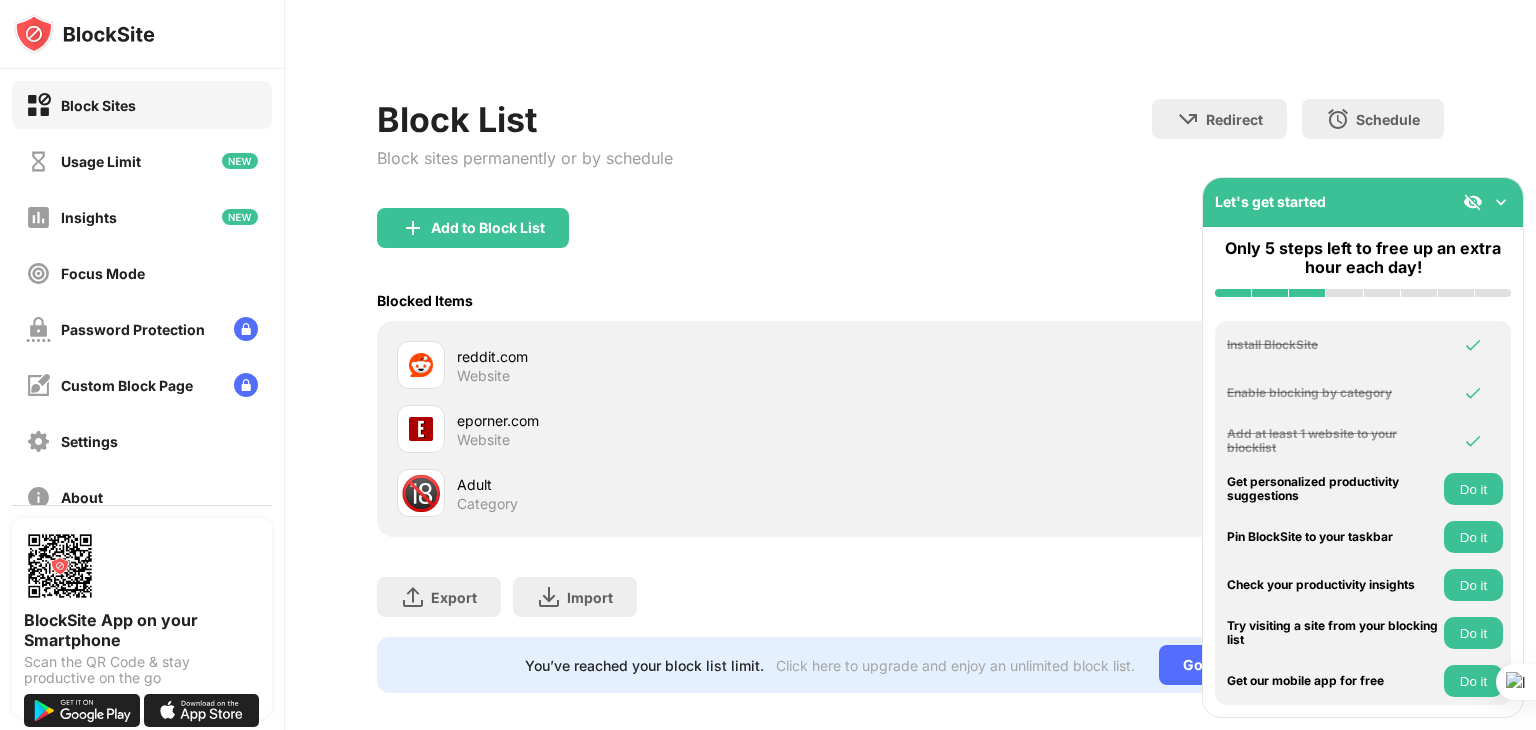 click at bounding box center [1501, 202] 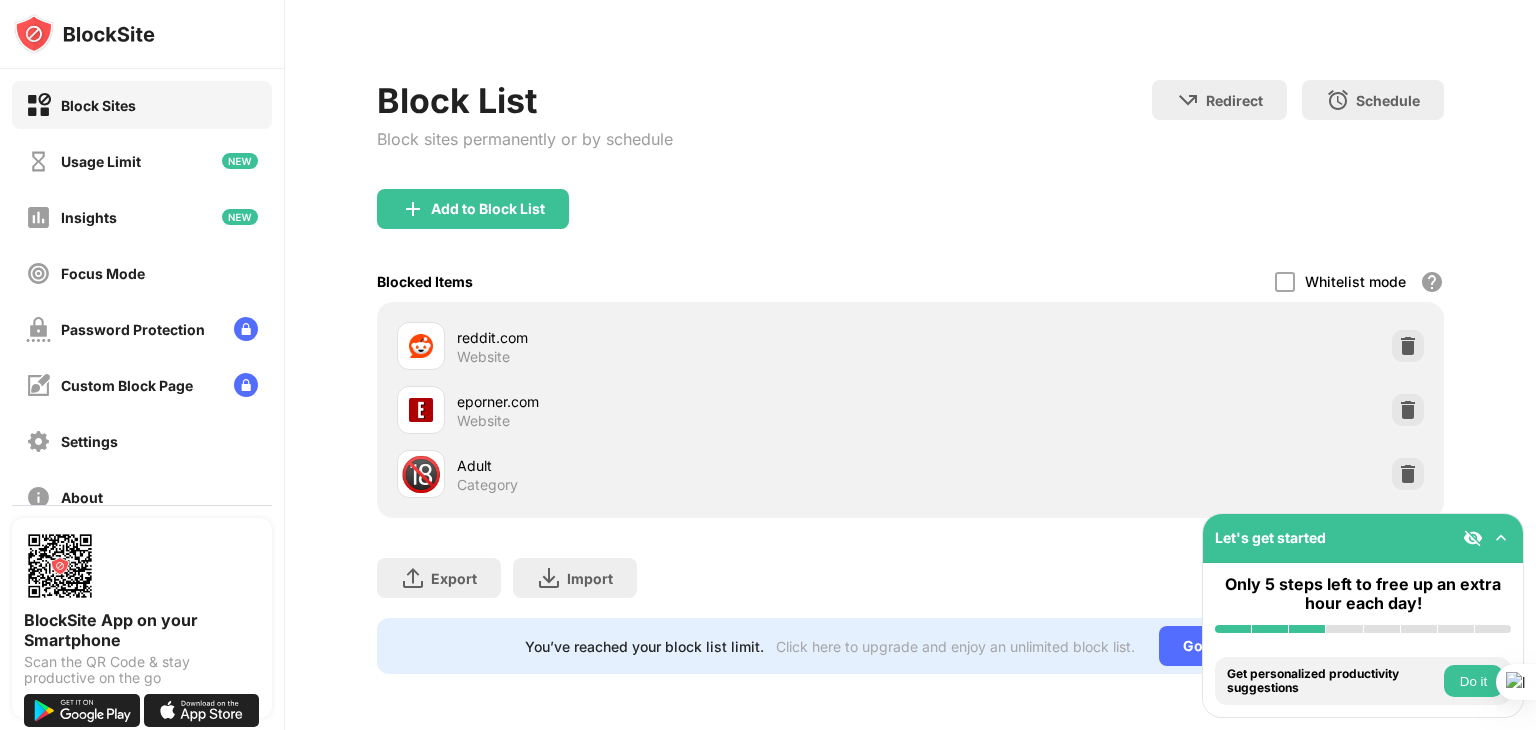scroll, scrollTop: 233, scrollLeft: 0, axis: vertical 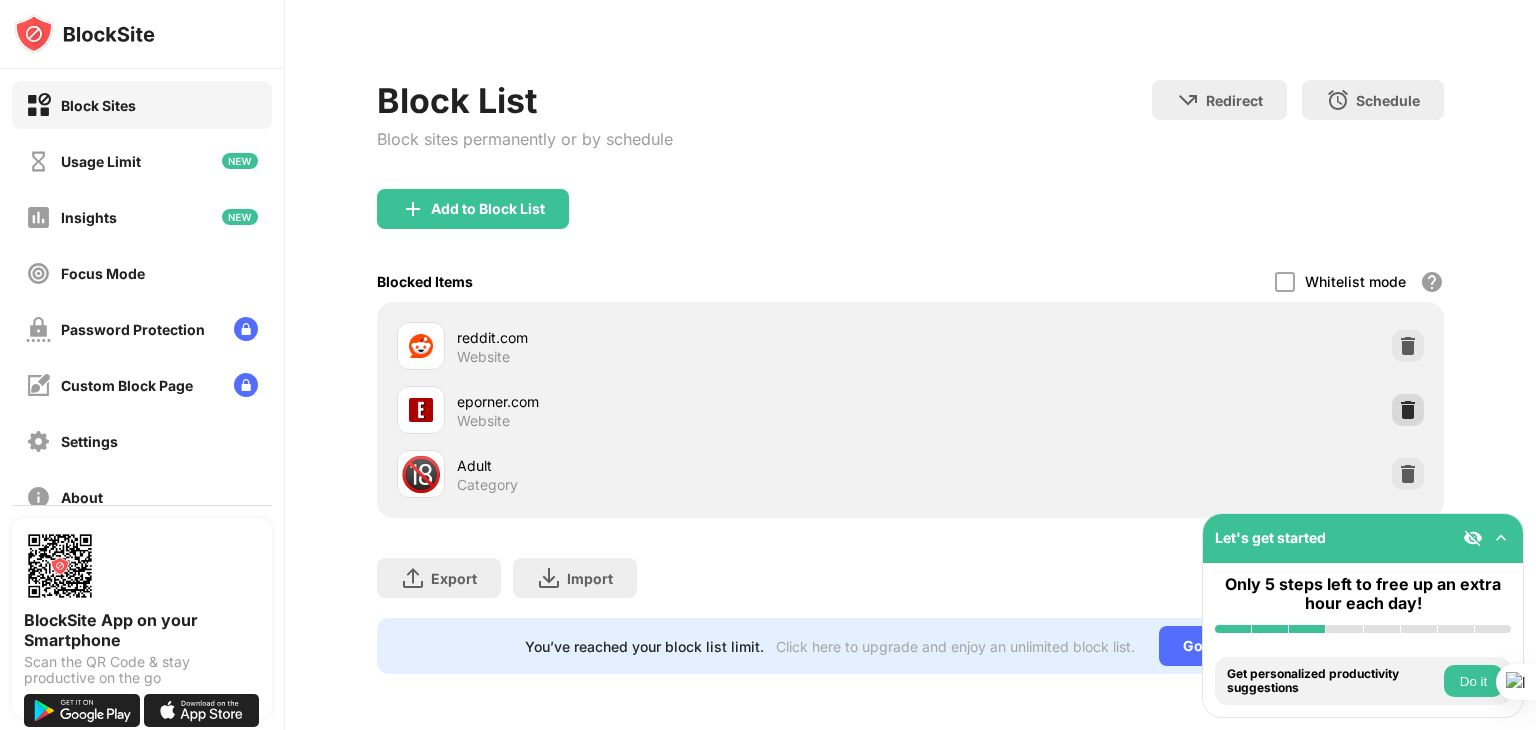 click at bounding box center (1408, 410) 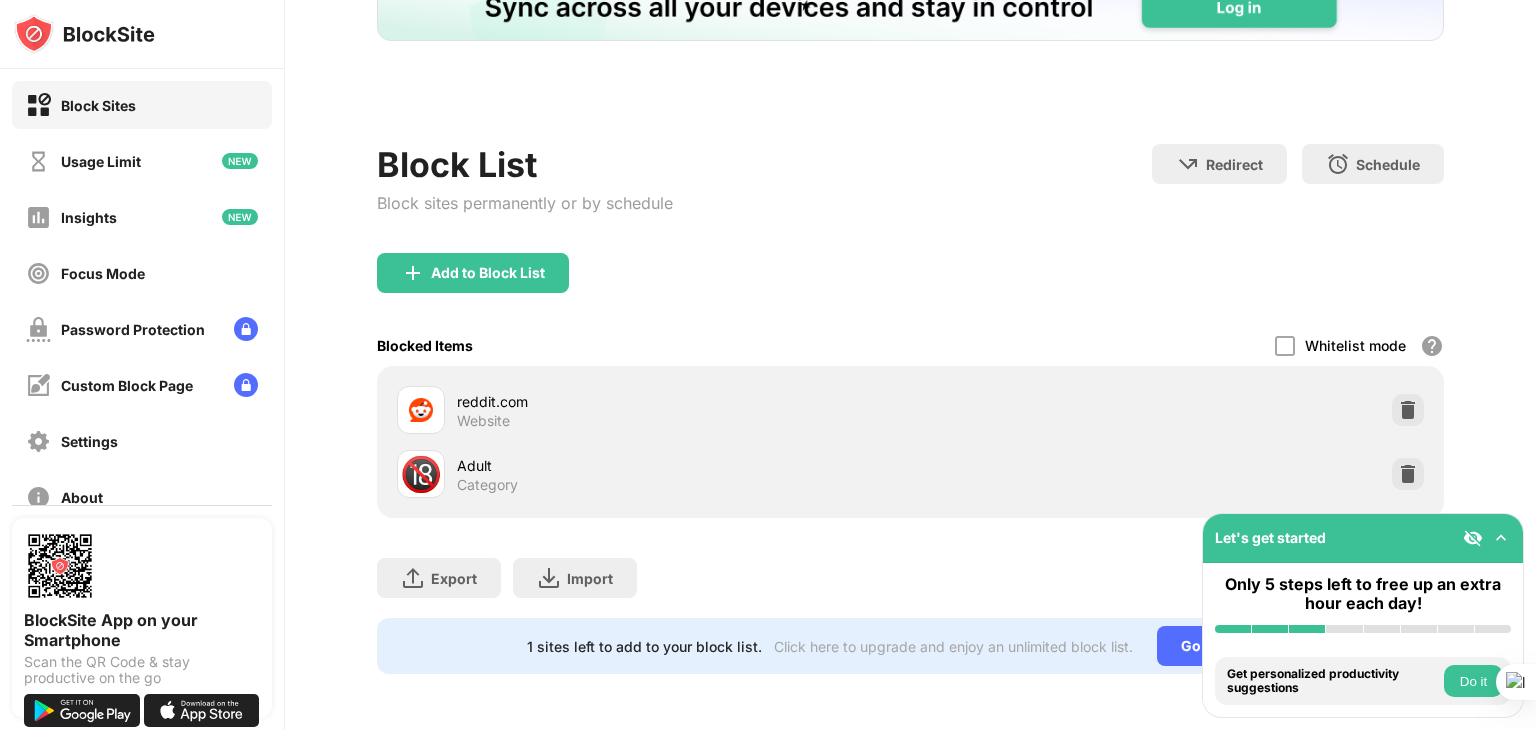 scroll, scrollTop: 169, scrollLeft: 0, axis: vertical 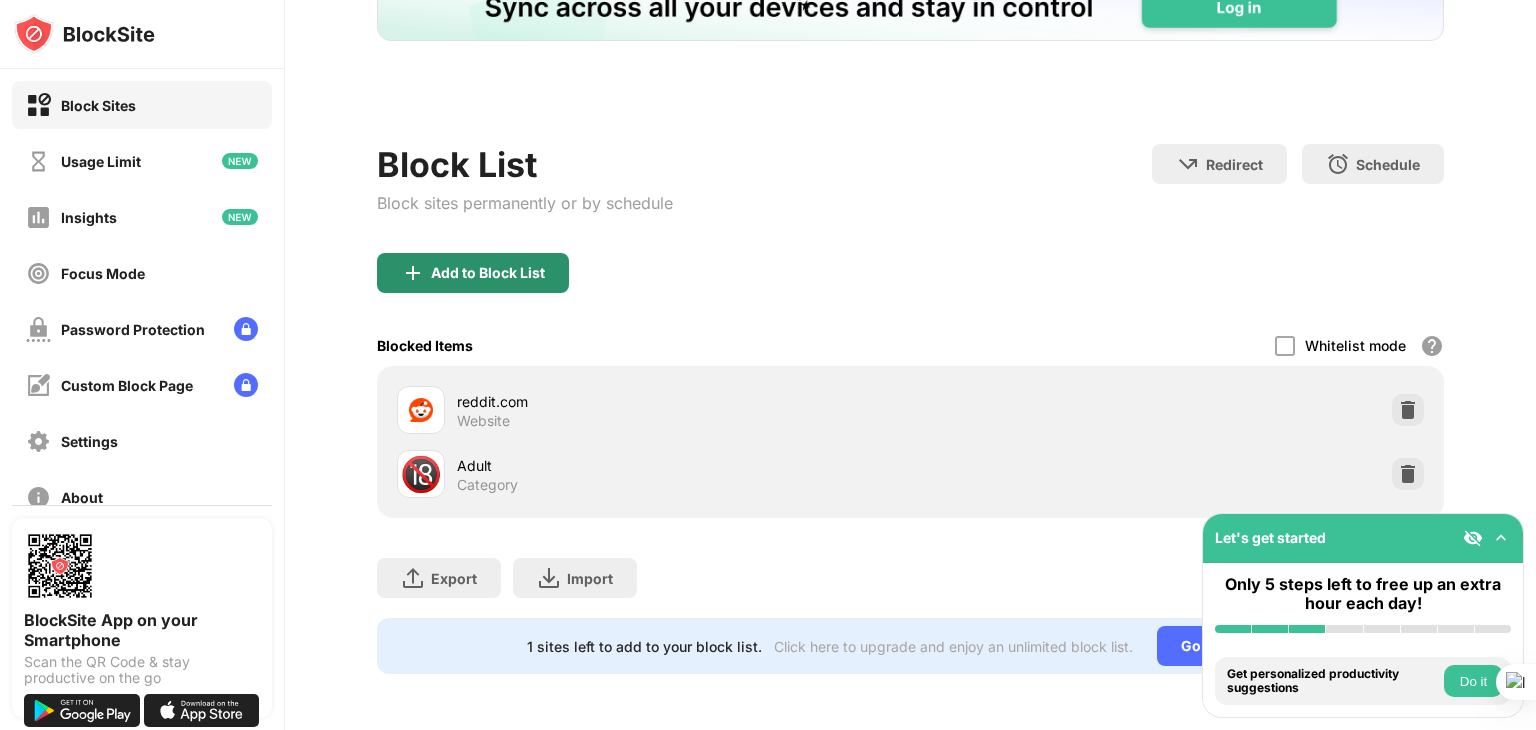 click on "Add to Block List" at bounding box center (473, 273) 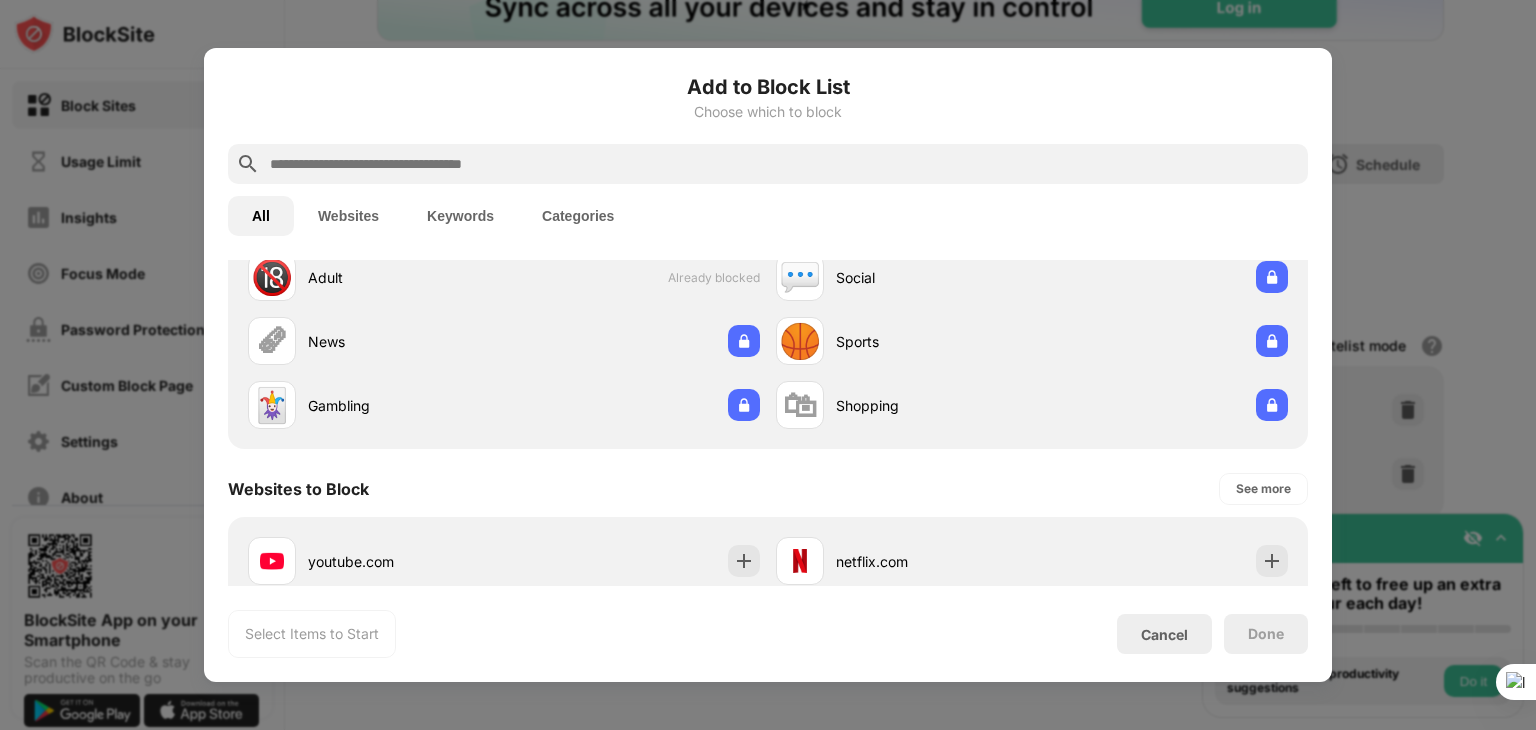 scroll, scrollTop: 200, scrollLeft: 0, axis: vertical 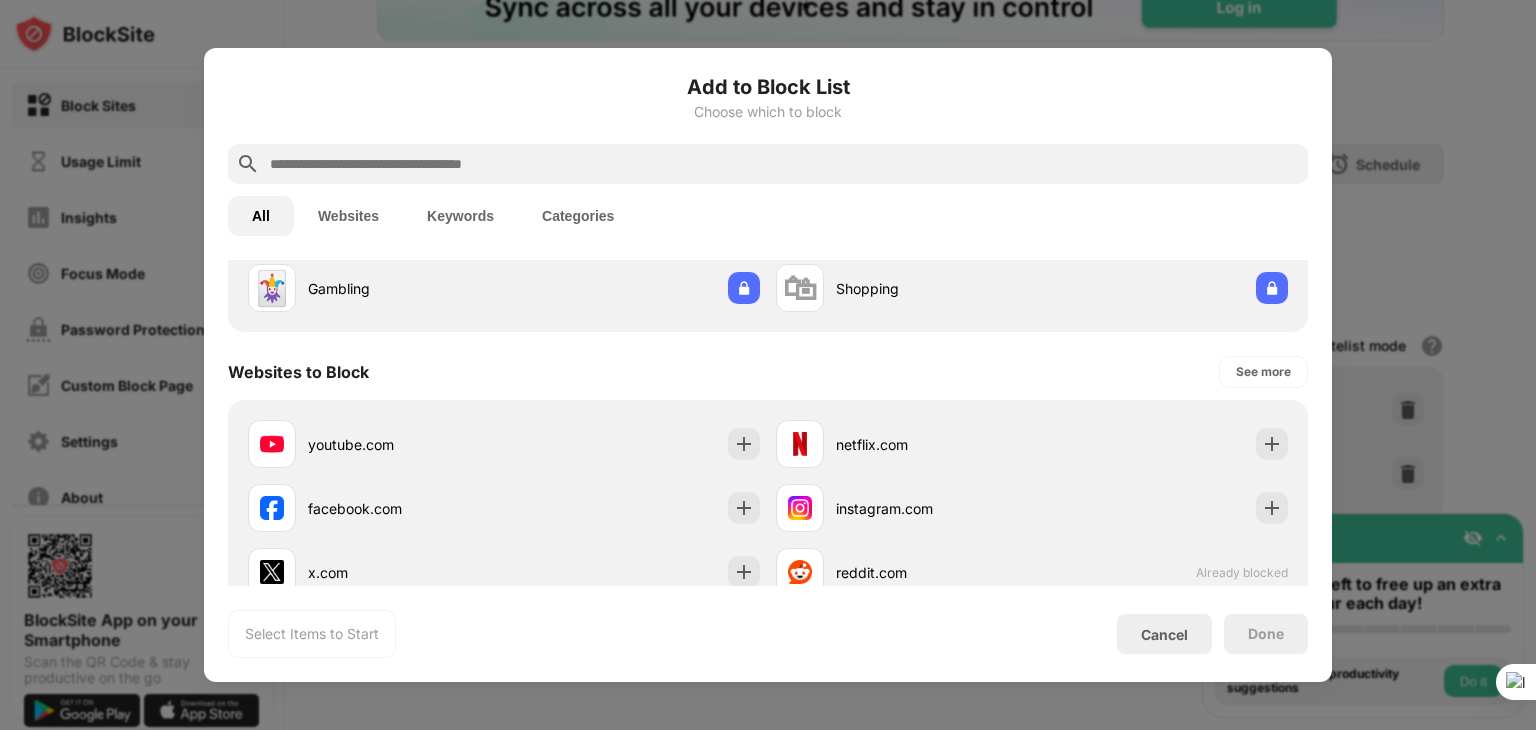 click on "Websites" at bounding box center [348, 216] 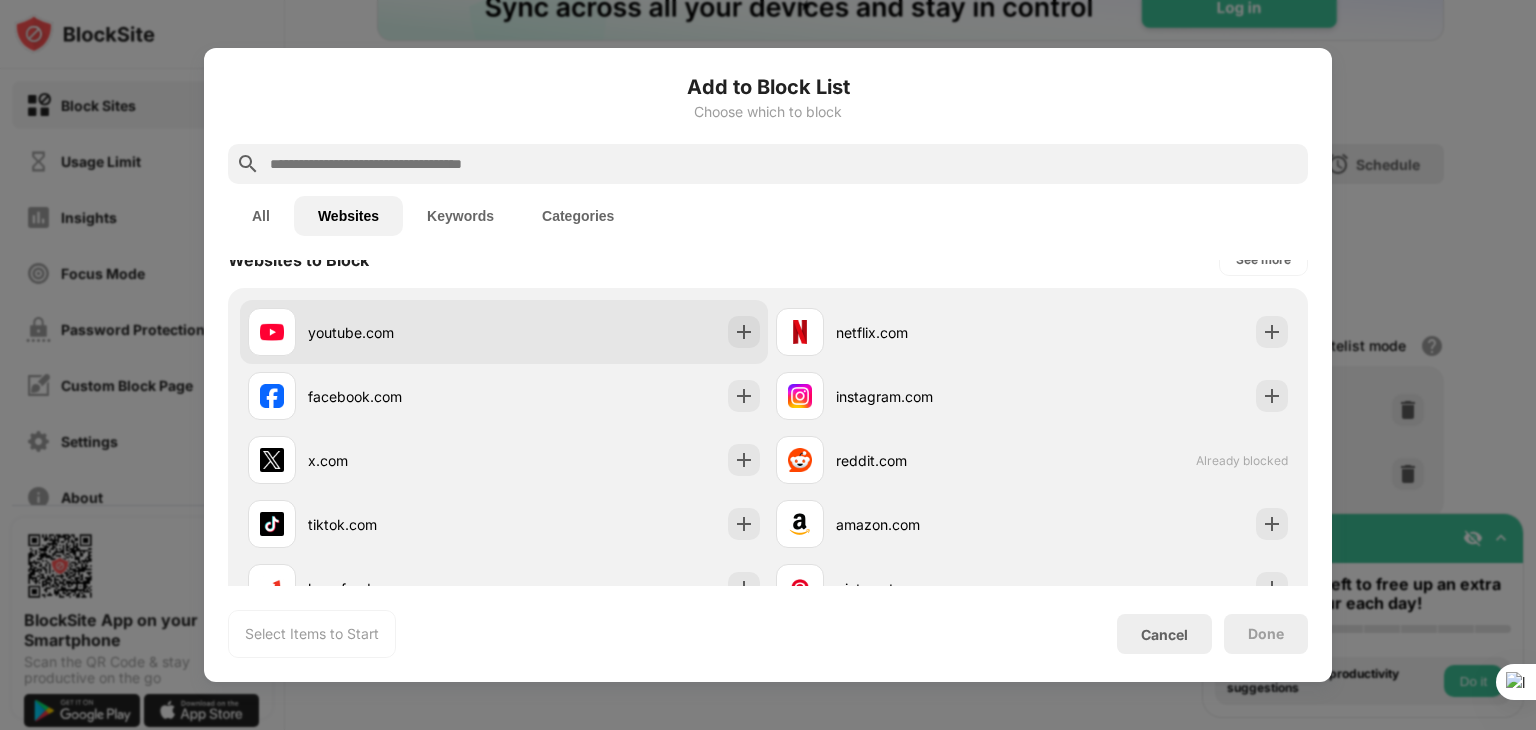 scroll, scrollTop: 0, scrollLeft: 0, axis: both 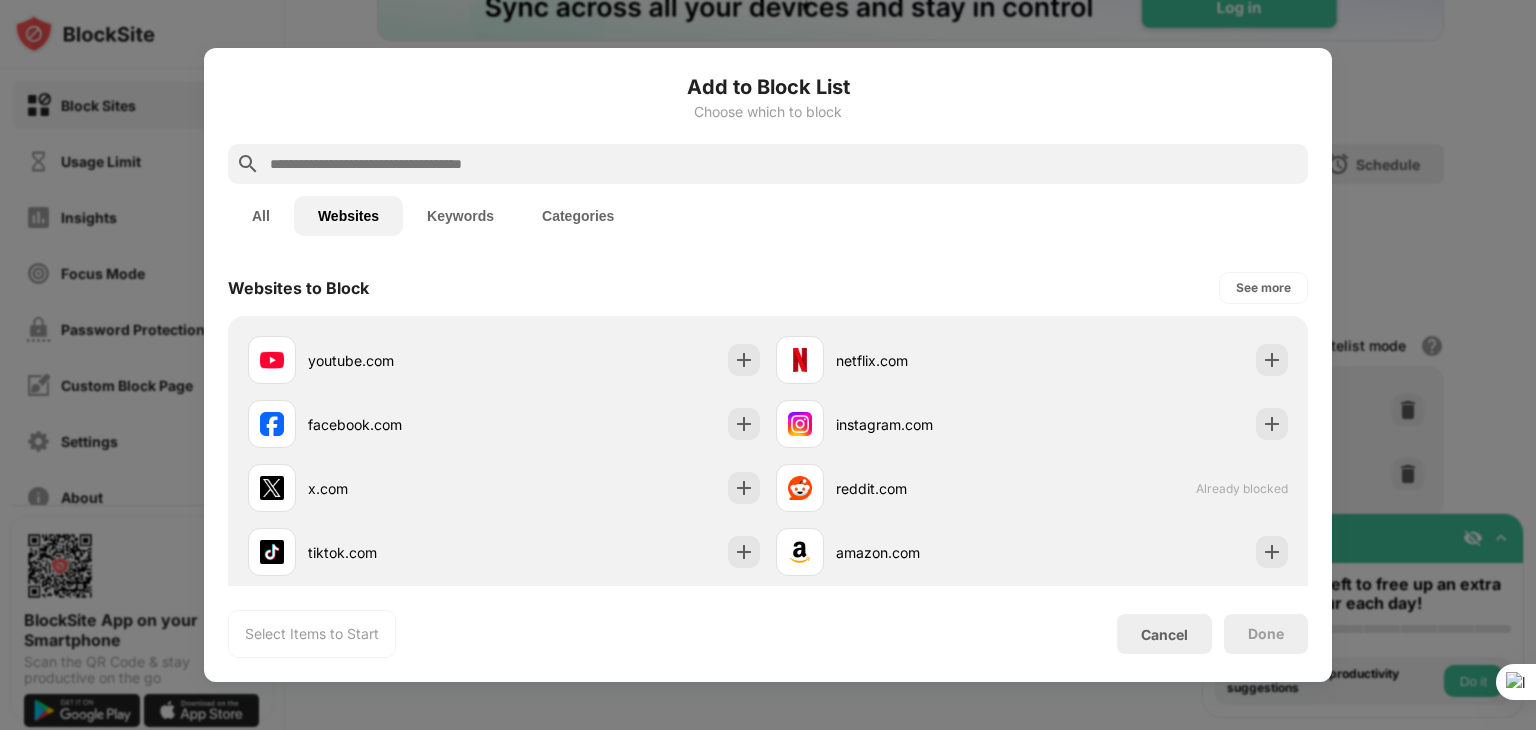 click at bounding box center (784, 164) 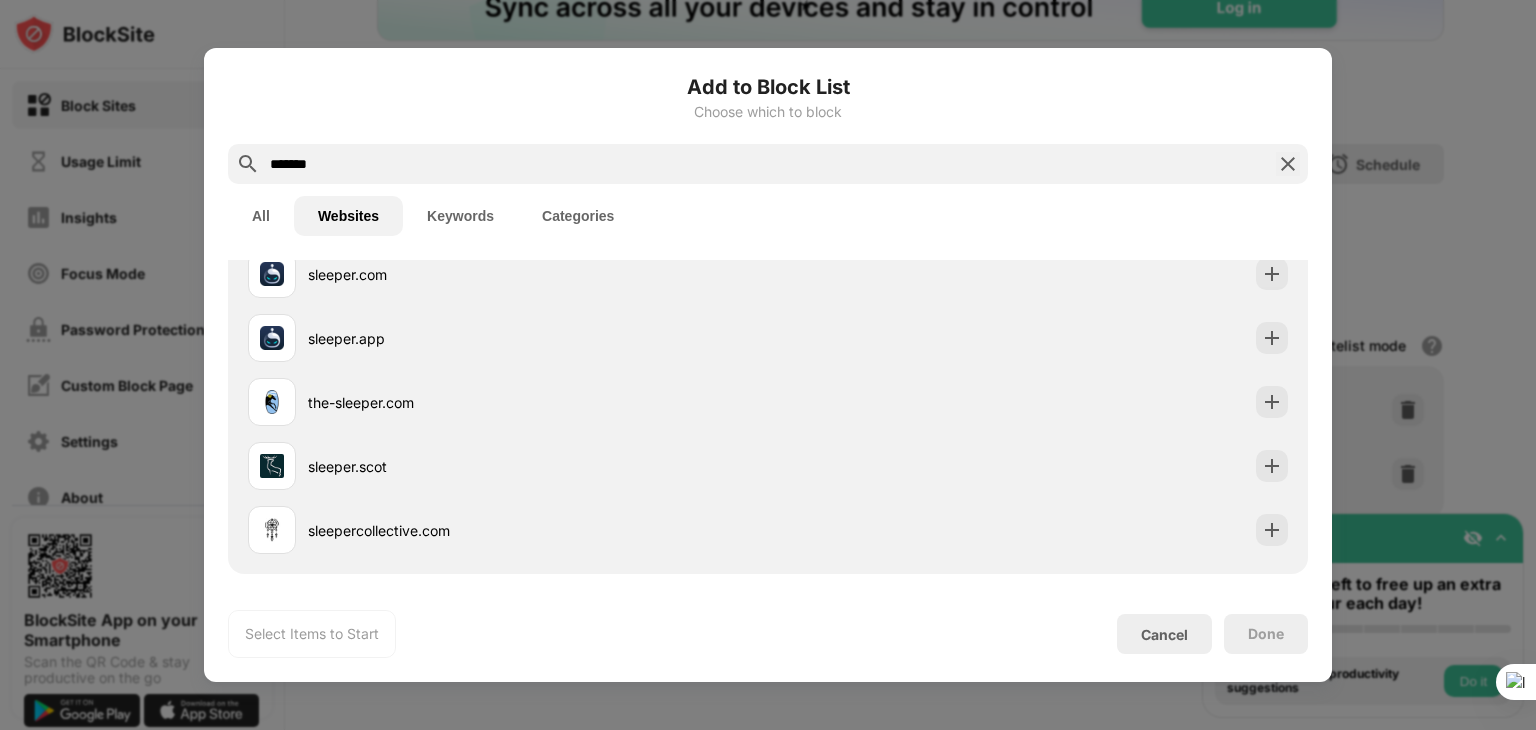 scroll, scrollTop: 0, scrollLeft: 0, axis: both 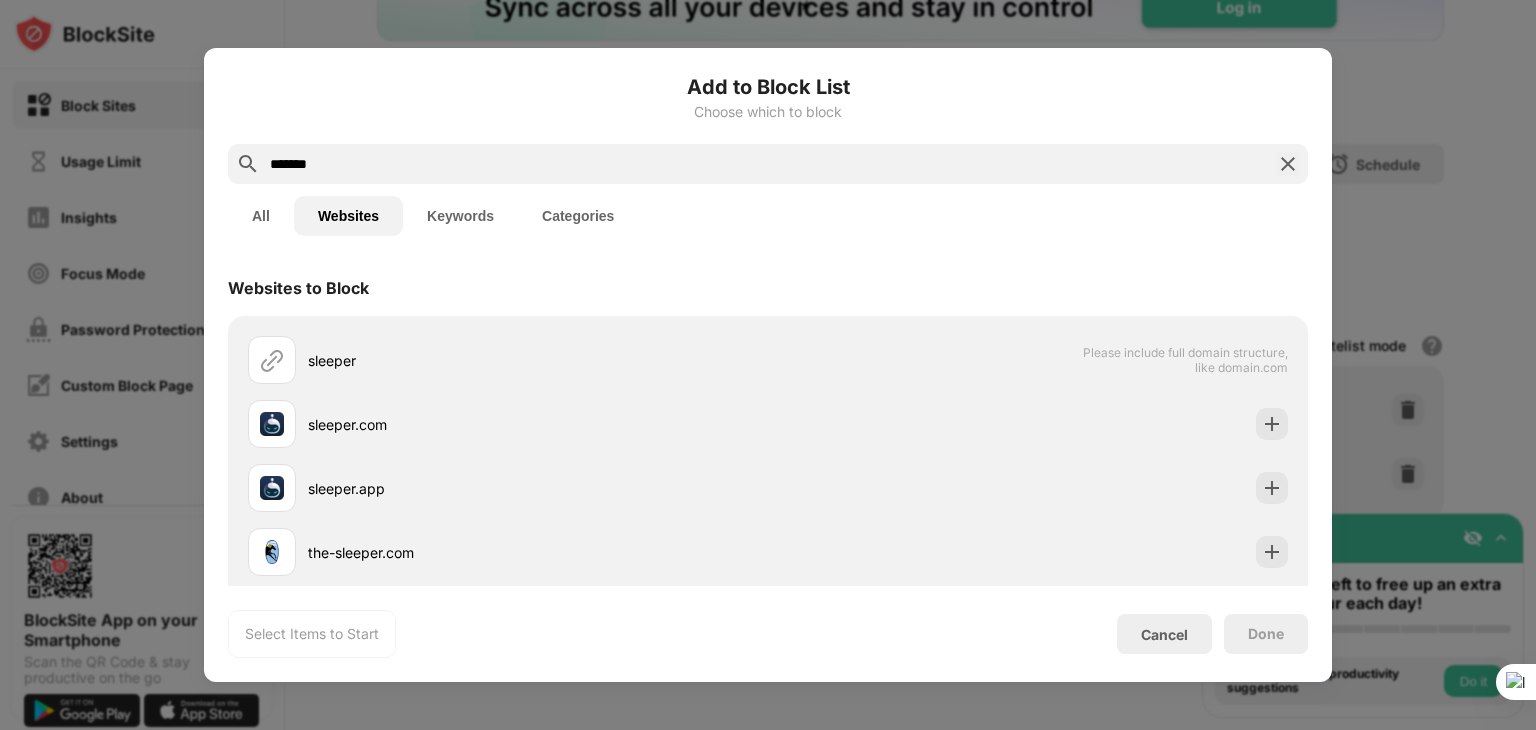 type on "*******" 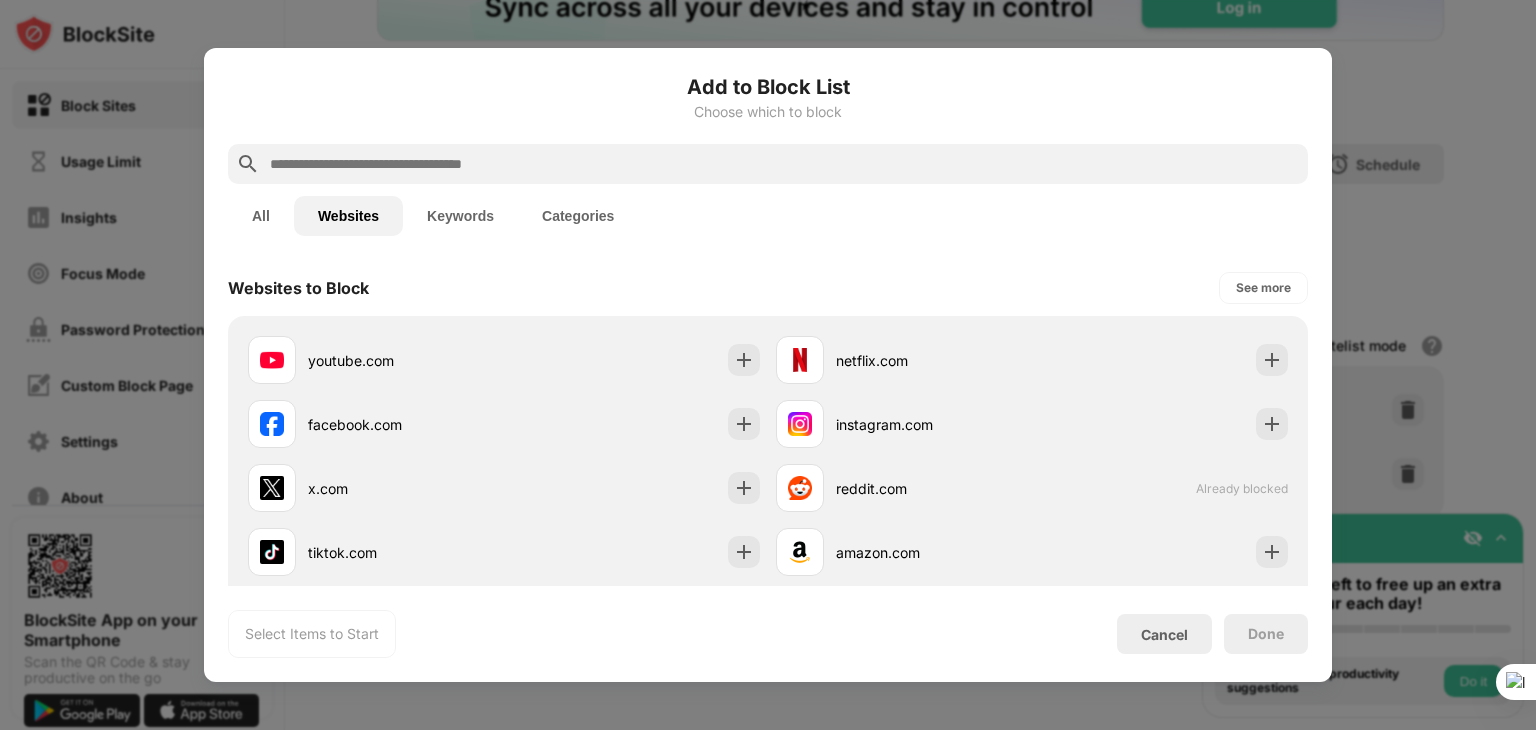 click at bounding box center (768, 365) 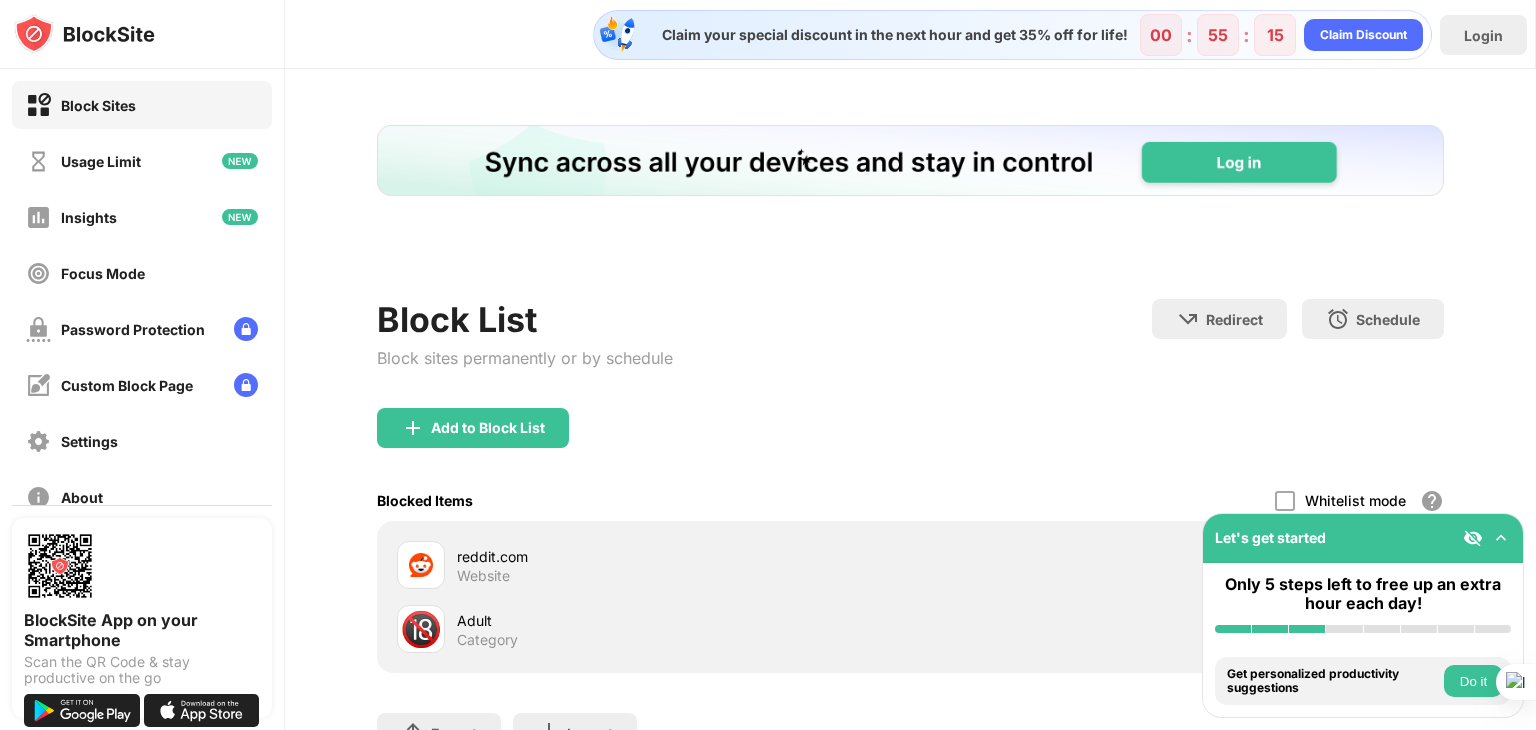 scroll, scrollTop: 169, scrollLeft: 0, axis: vertical 